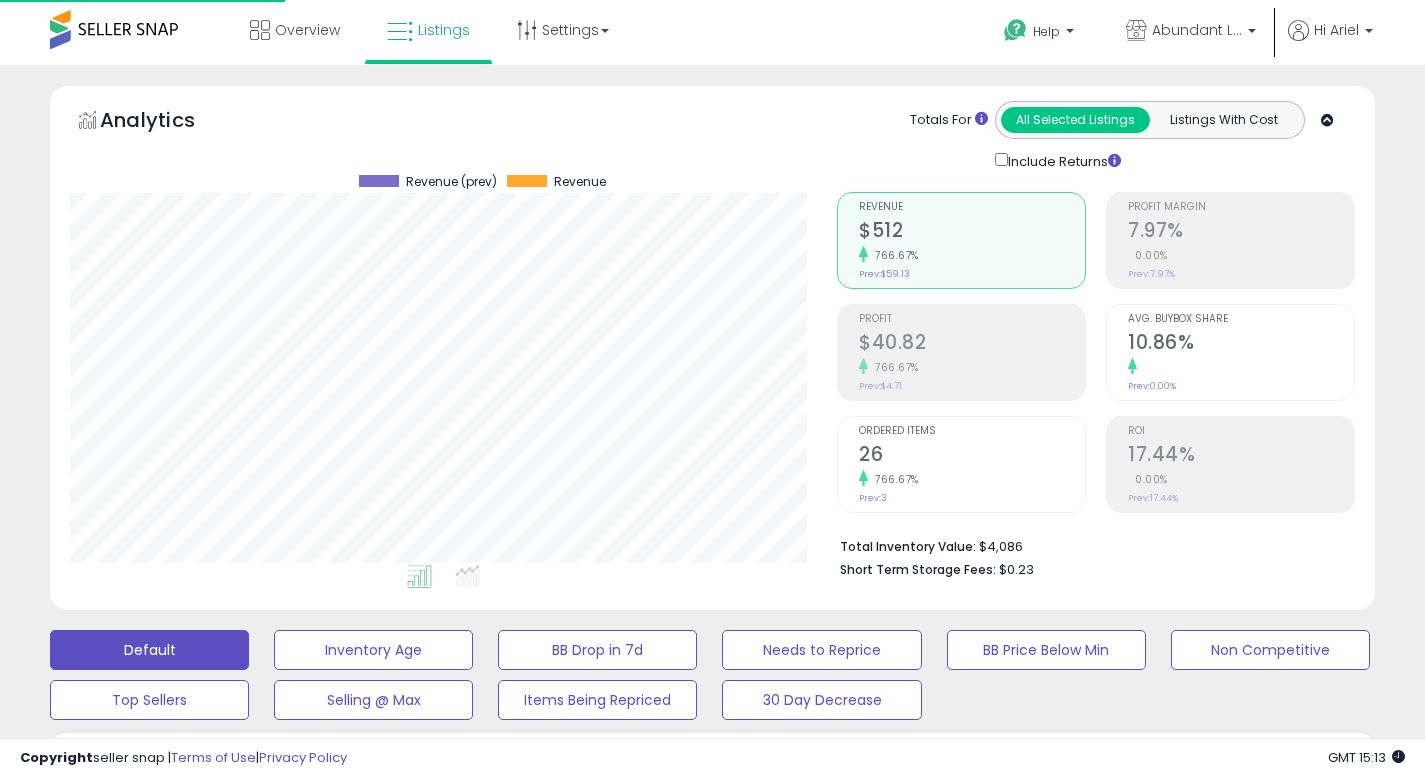 scroll, scrollTop: 463, scrollLeft: 0, axis: vertical 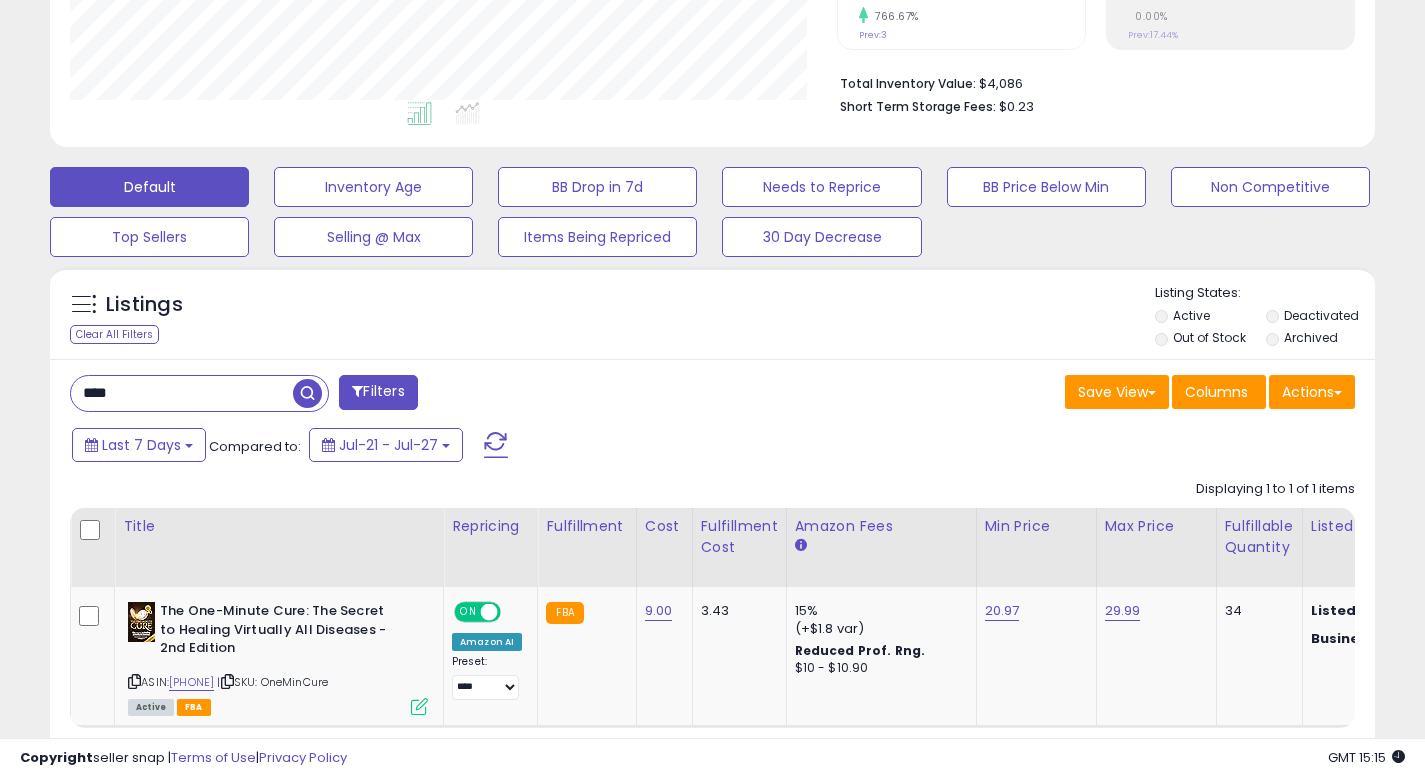 drag, startPoint x: 141, startPoint y: 395, endPoint x: 1, endPoint y: 392, distance: 140.03214 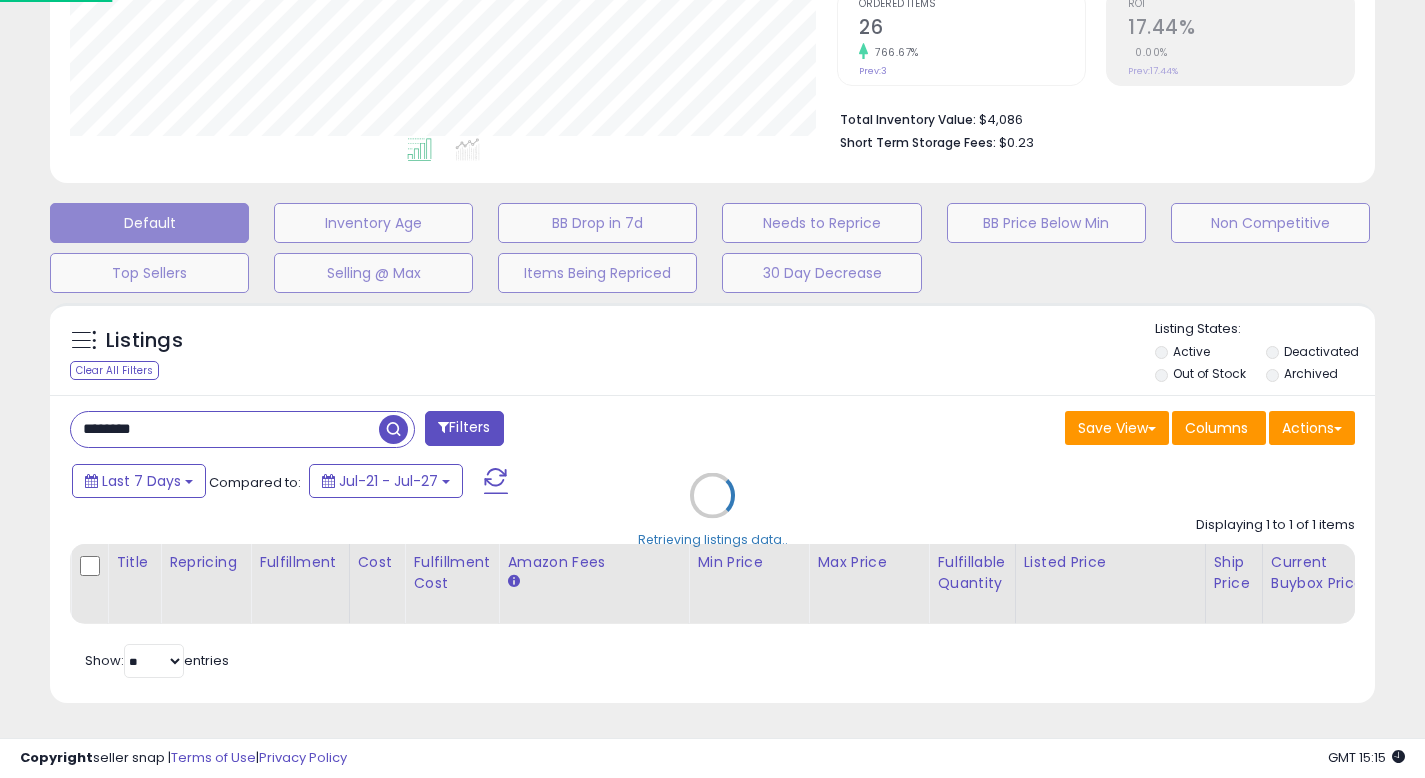 scroll, scrollTop: 999590, scrollLeft: 999224, axis: both 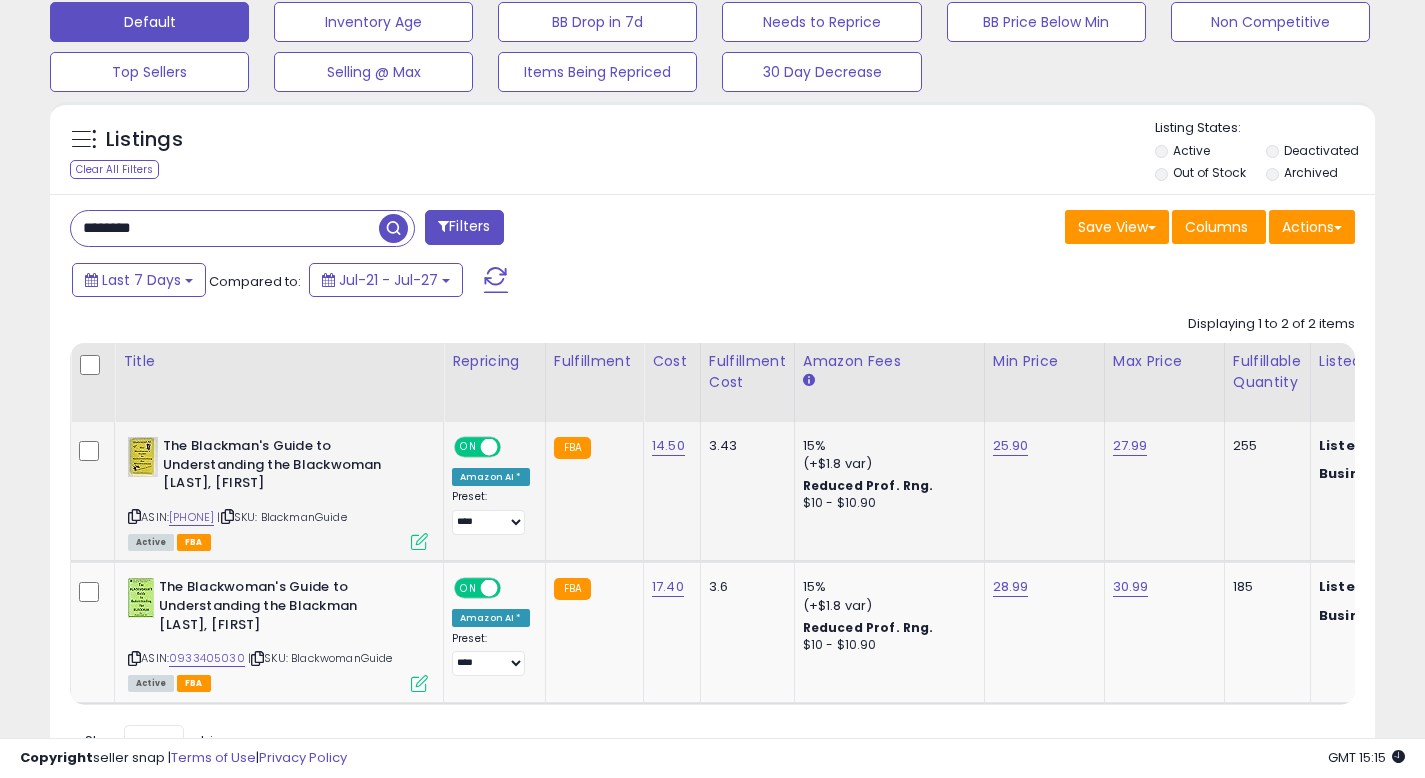 click at bounding box center (419, 541) 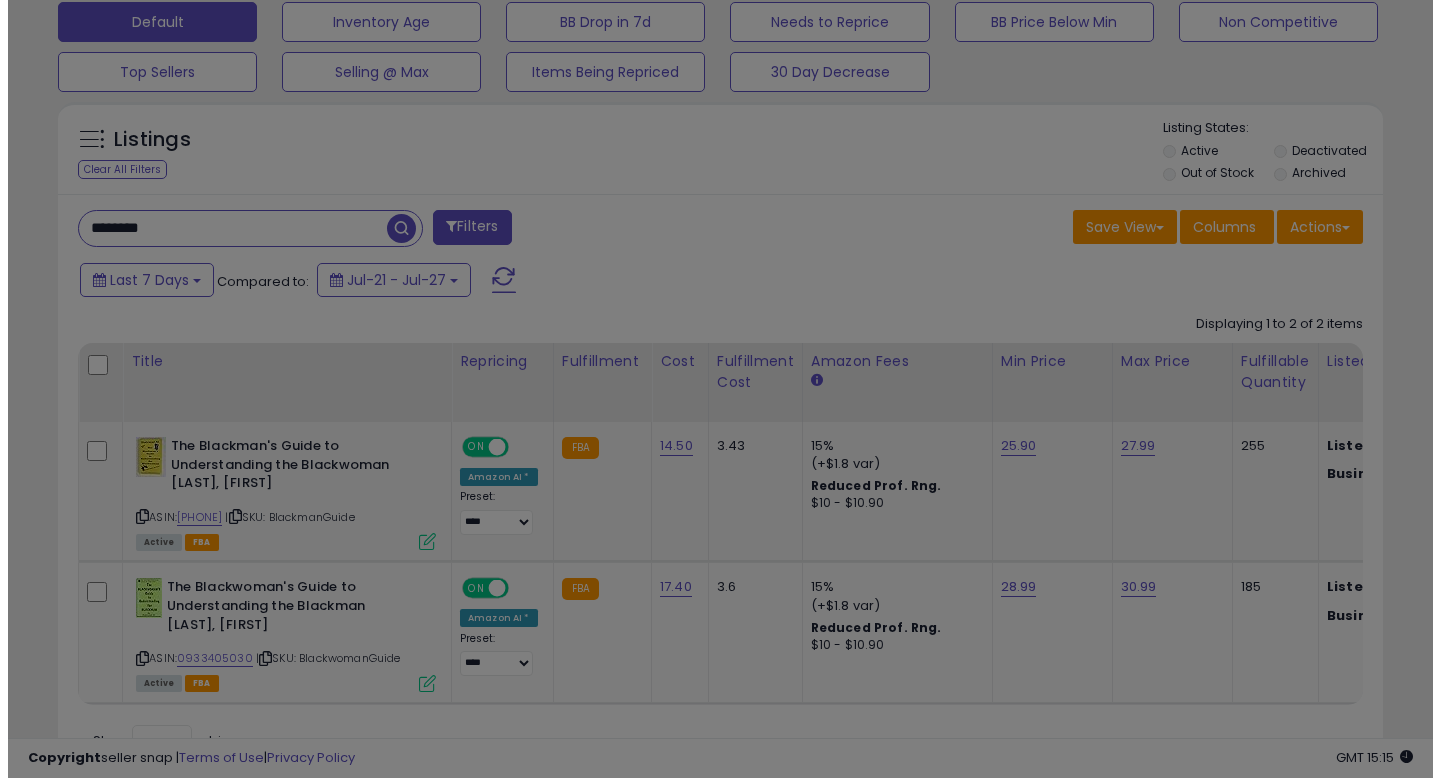 scroll, scrollTop: 999590, scrollLeft: 999224, axis: both 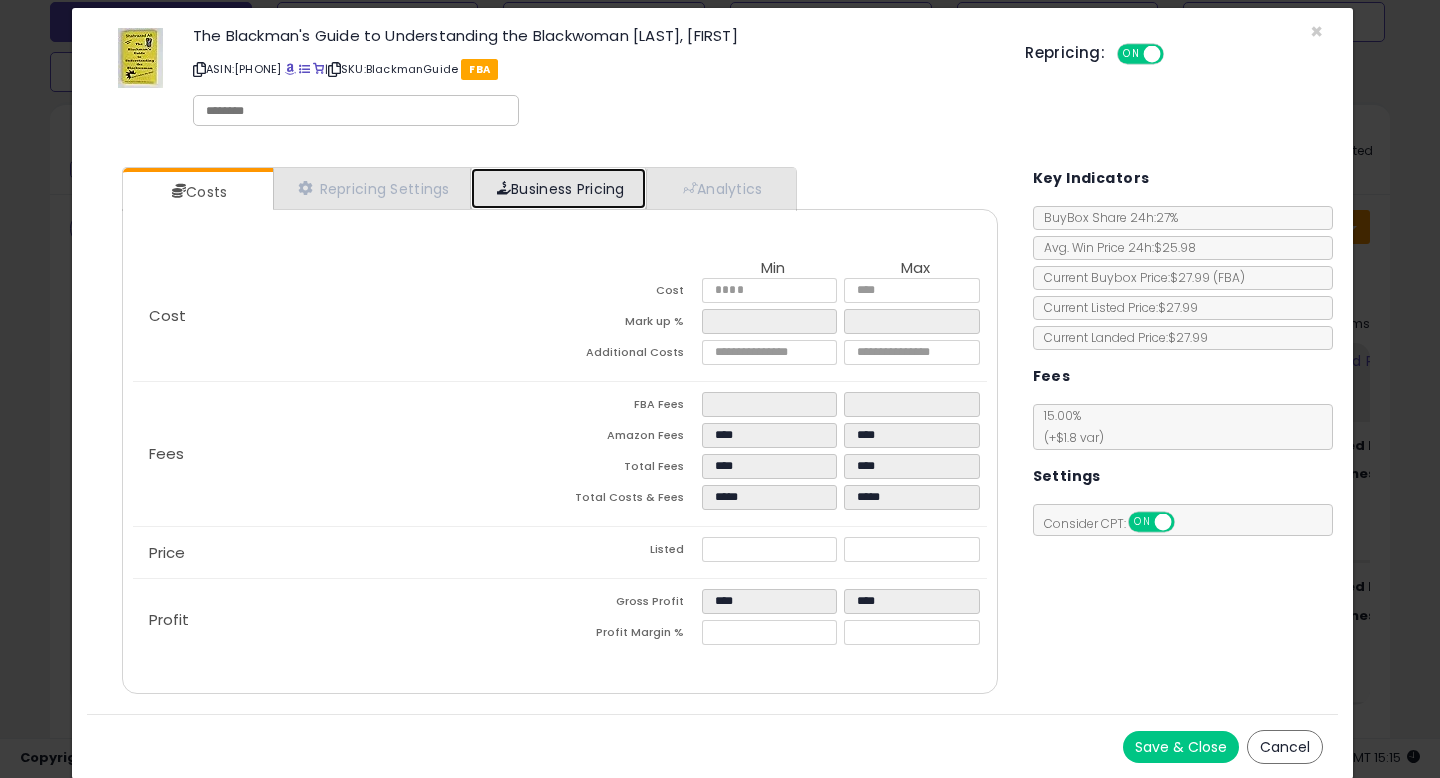 click on "Business Pricing" at bounding box center (558, 188) 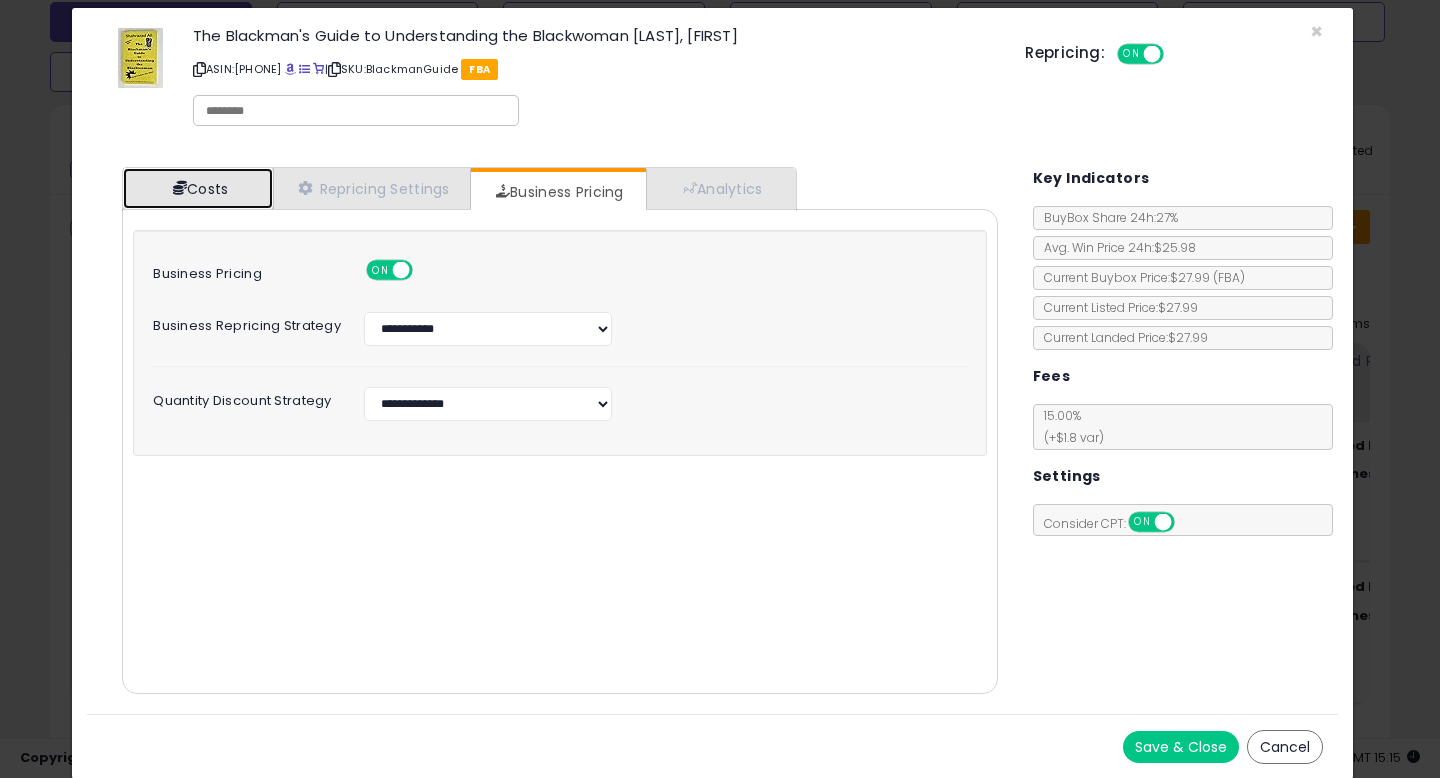 drag, startPoint x: 219, startPoint y: 195, endPoint x: 268, endPoint y: 193, distance: 49.0408 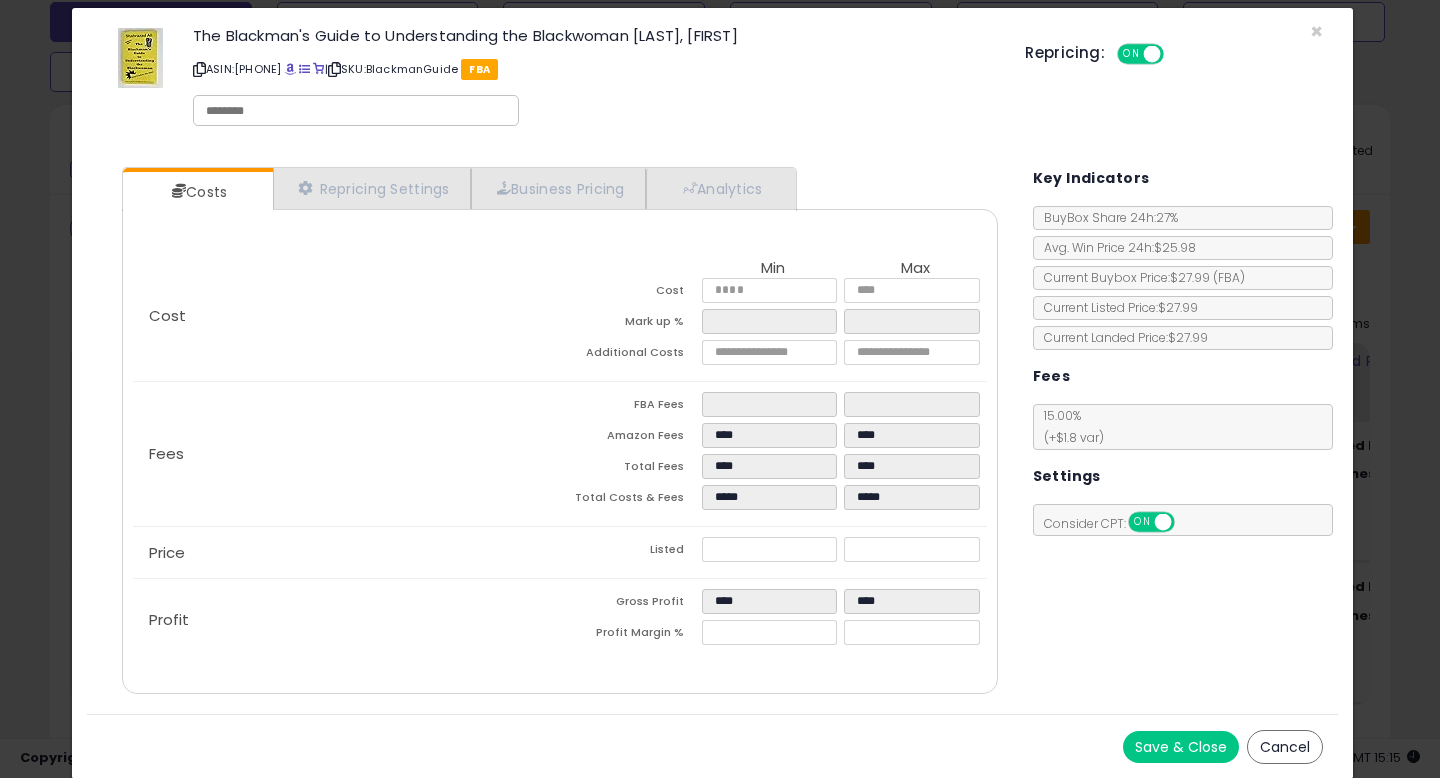 click on "Cancel" at bounding box center (1285, 747) 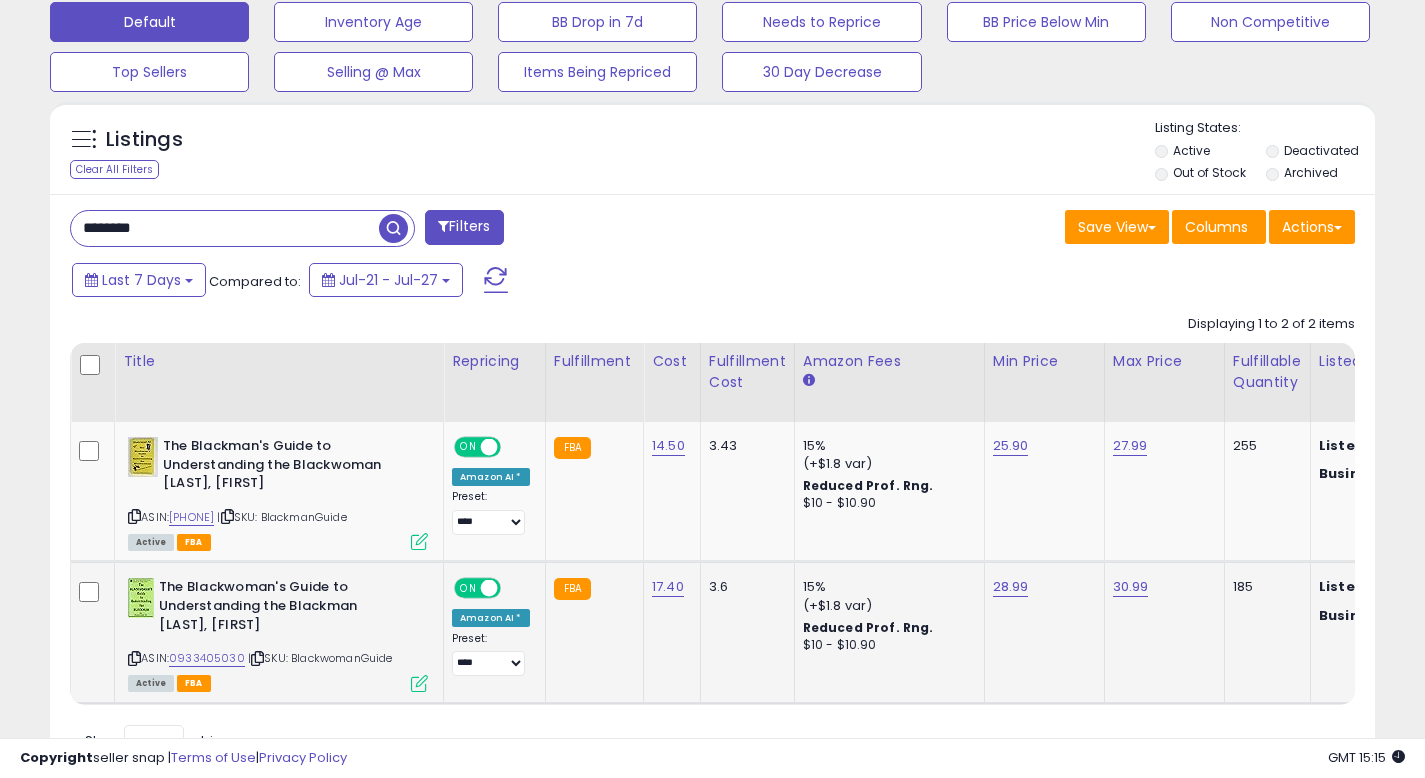 scroll, scrollTop: 410, scrollLeft: 767, axis: both 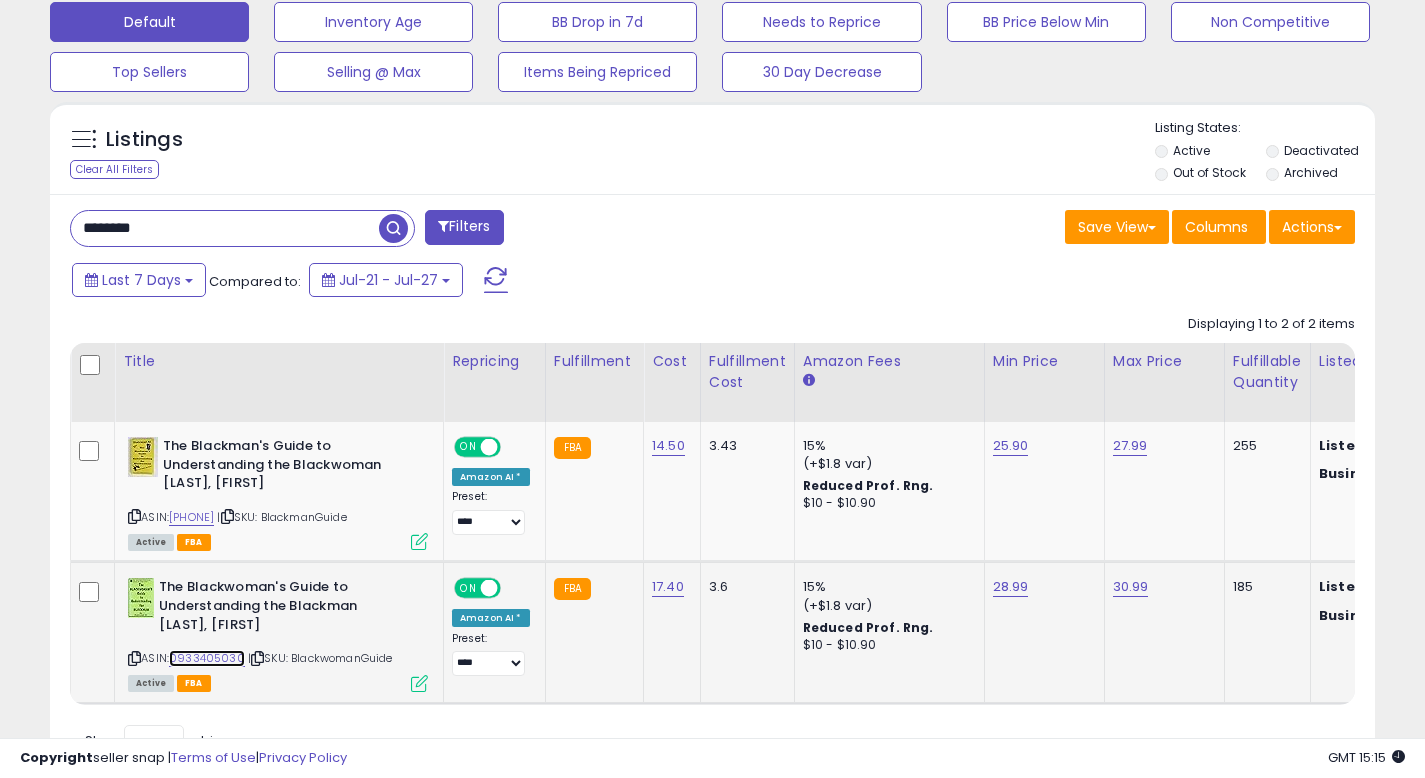 click on "0933405030" at bounding box center (207, 658) 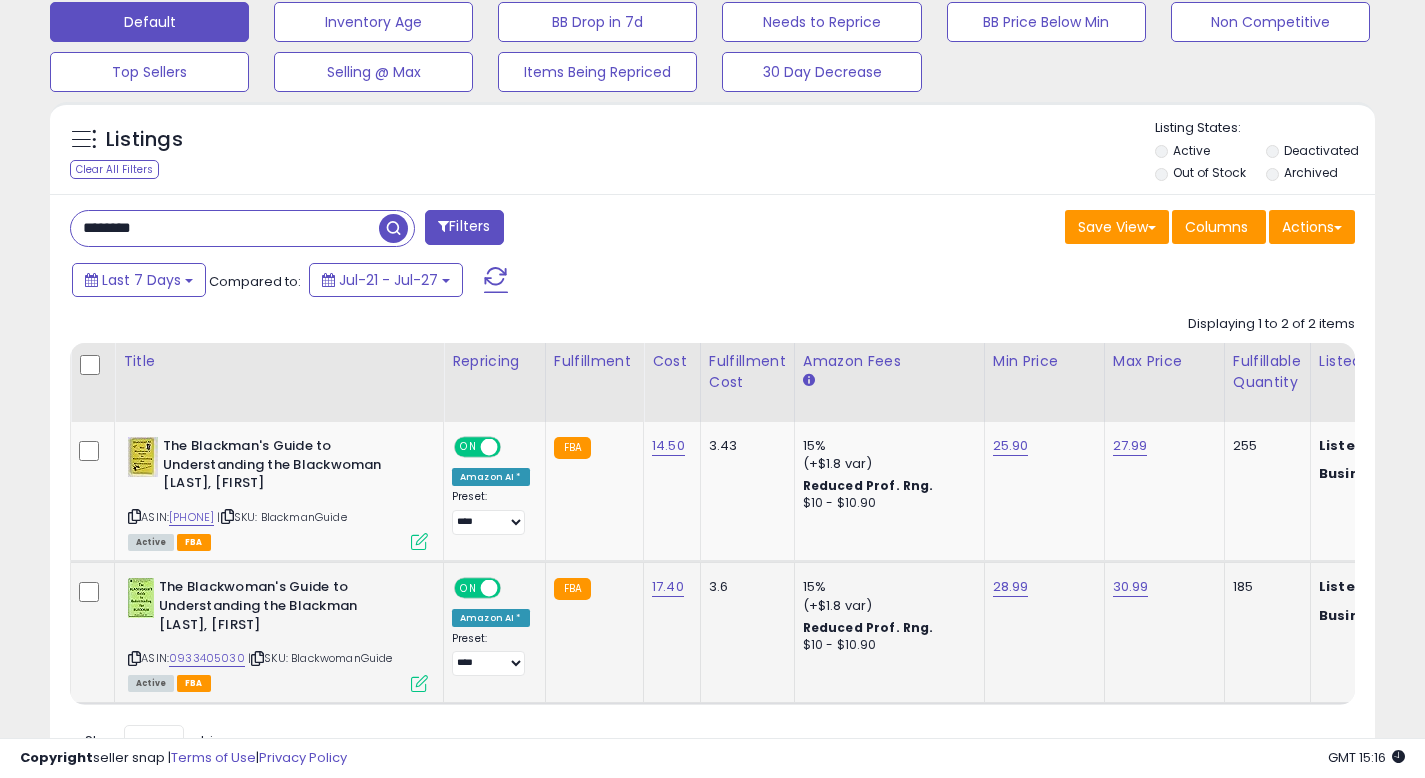click at bounding box center [419, 683] 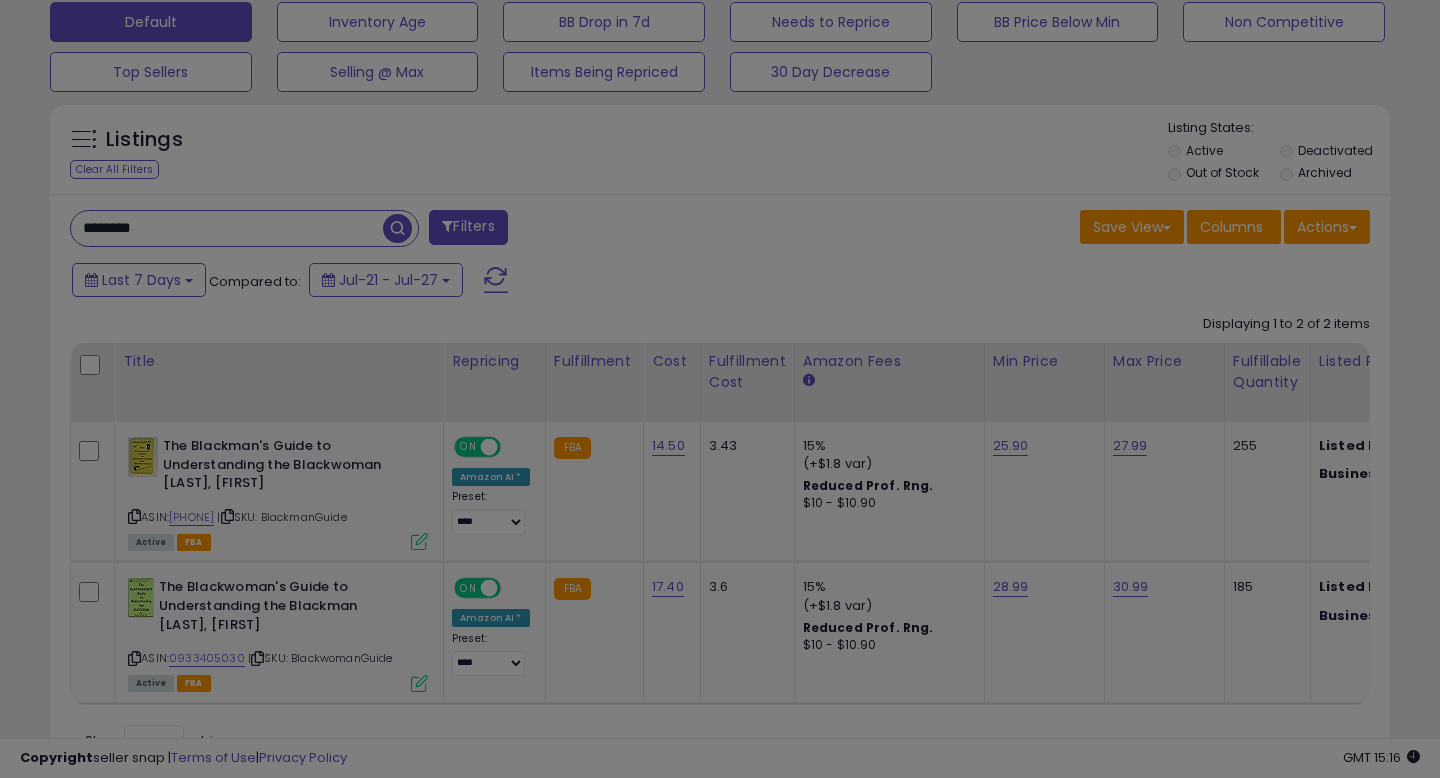 scroll, scrollTop: 999590, scrollLeft: 999224, axis: both 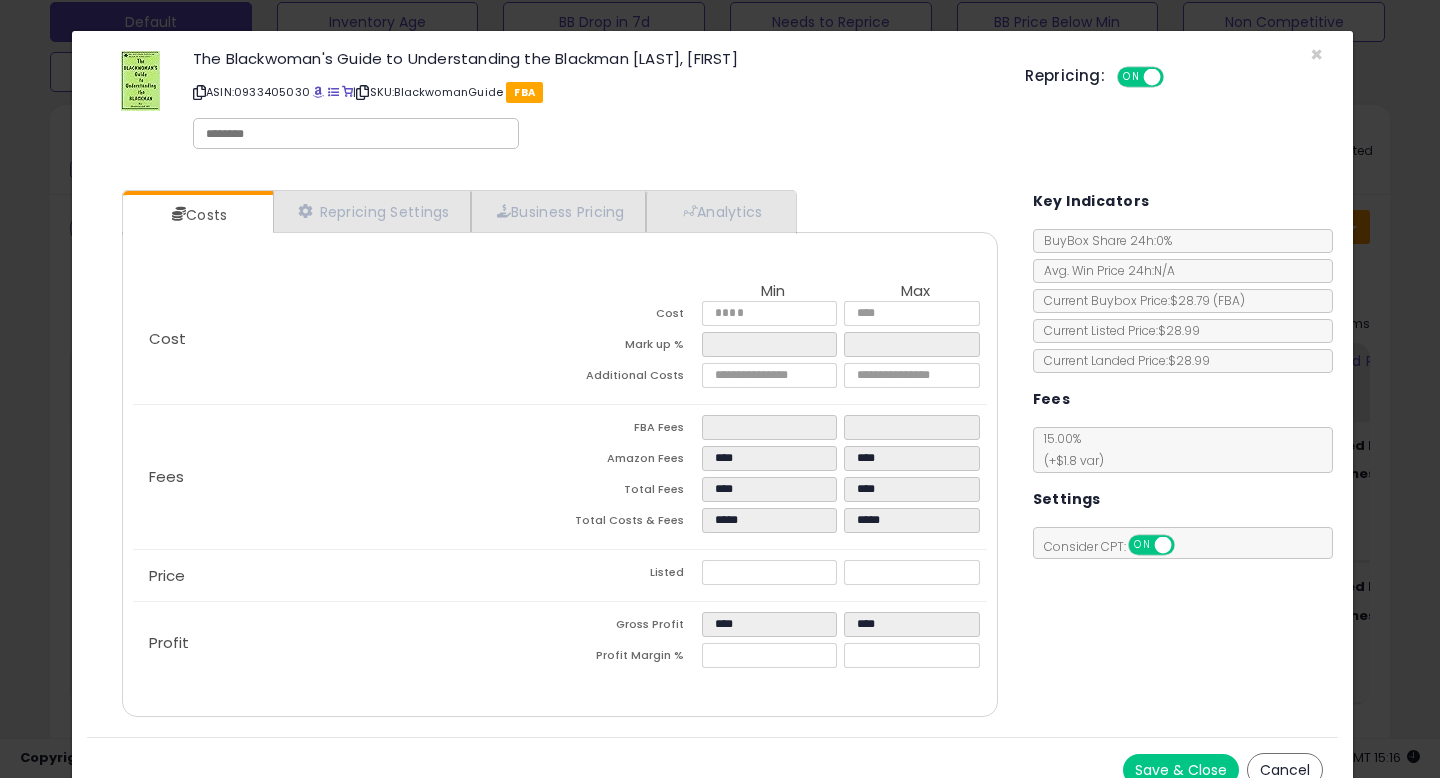 click on "Cancel" at bounding box center [1285, 770] 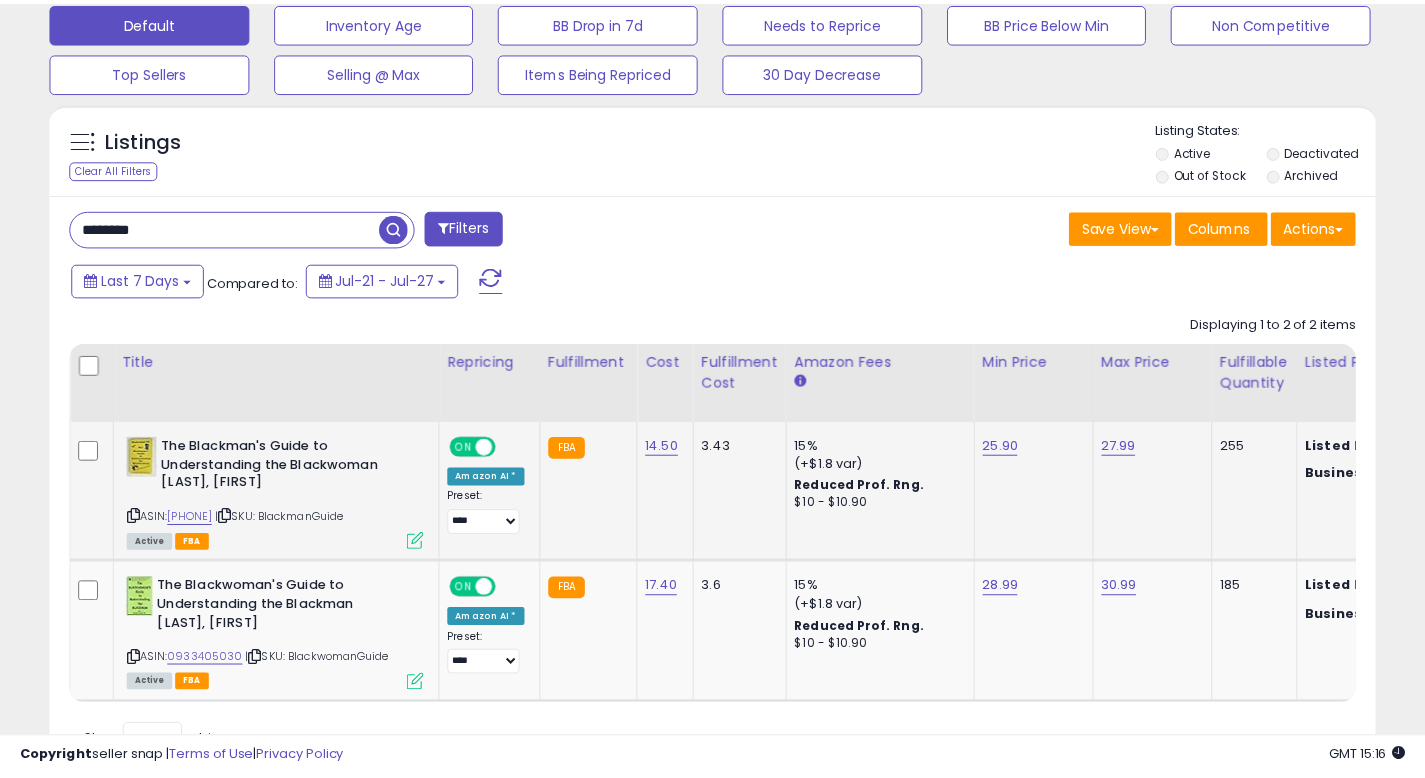 scroll, scrollTop: 410, scrollLeft: 767, axis: both 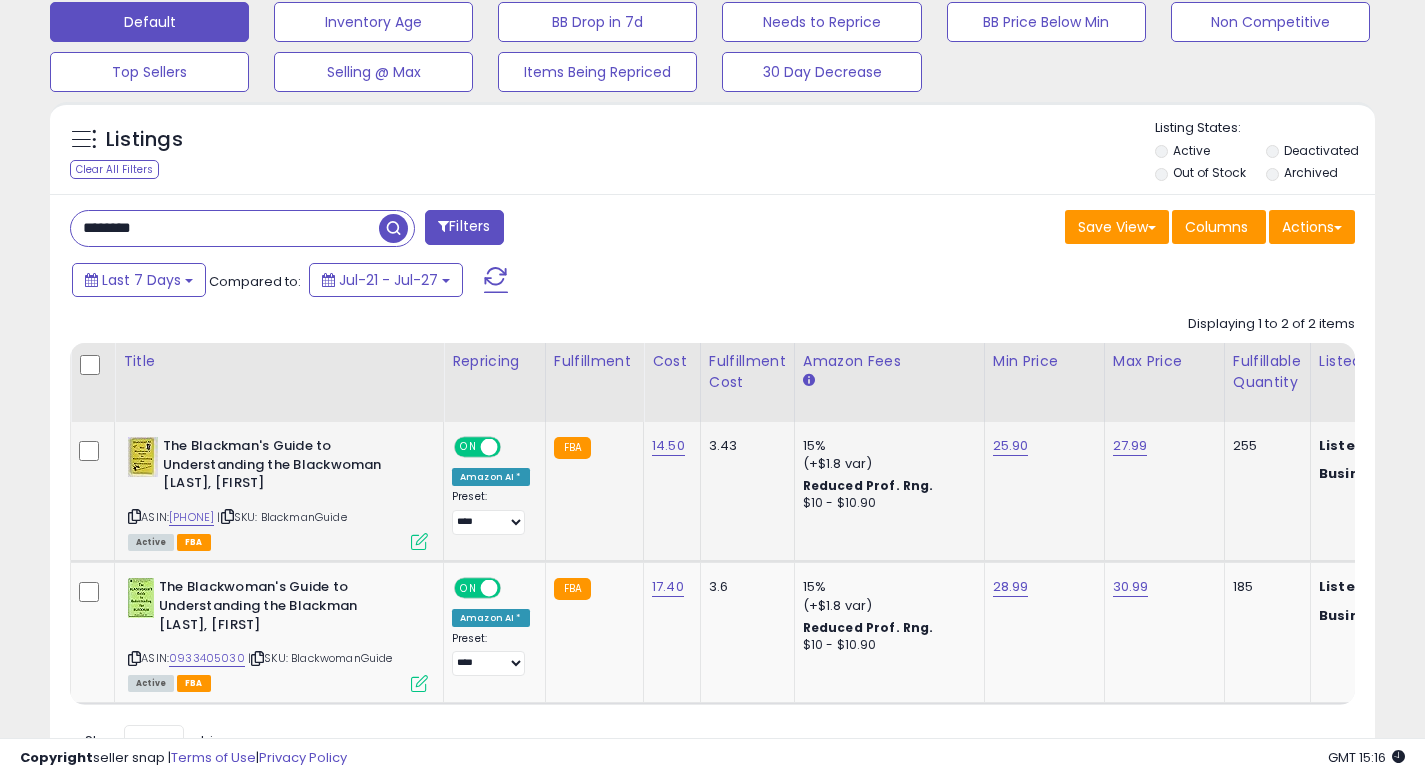 click at bounding box center [419, 541] 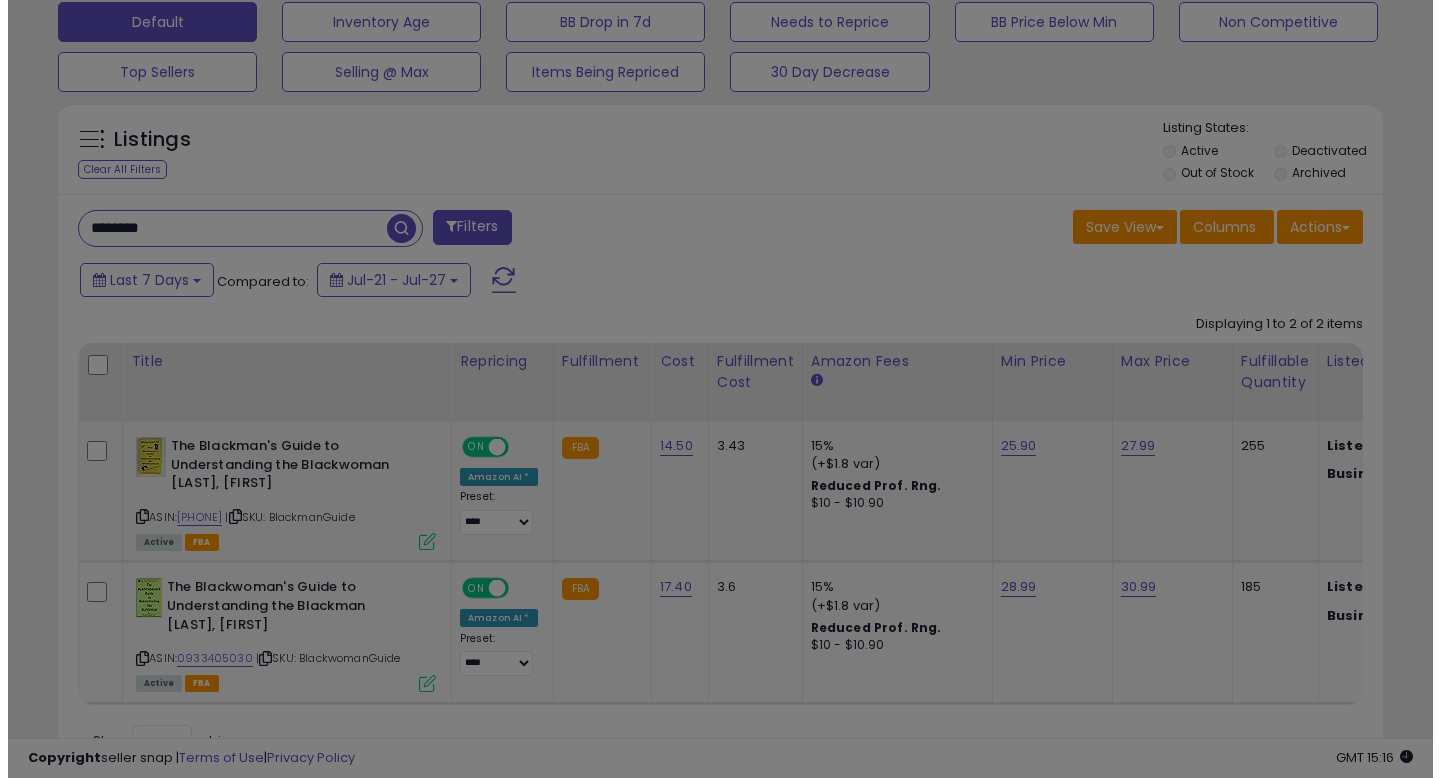 scroll, scrollTop: 999590, scrollLeft: 999224, axis: both 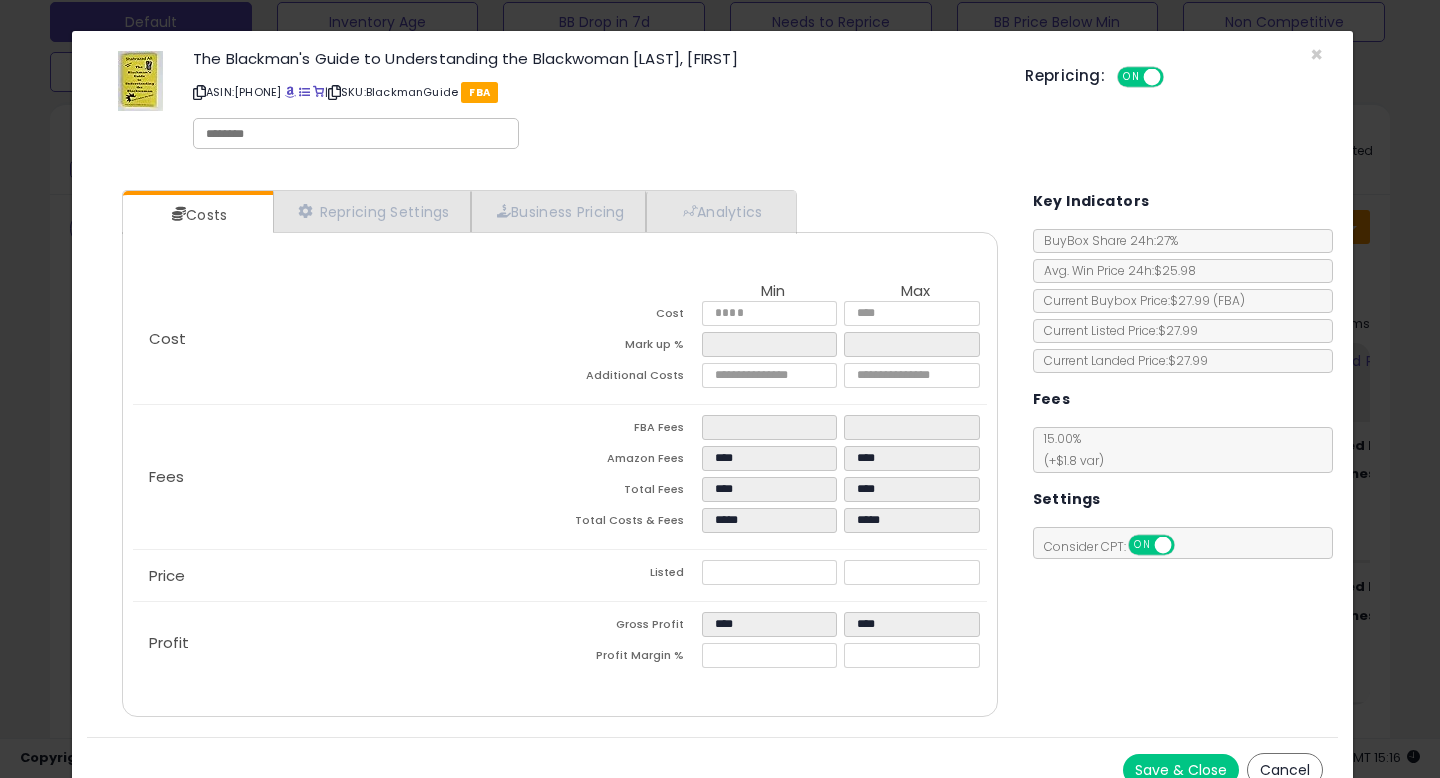 click on "Cancel" at bounding box center (1285, 770) 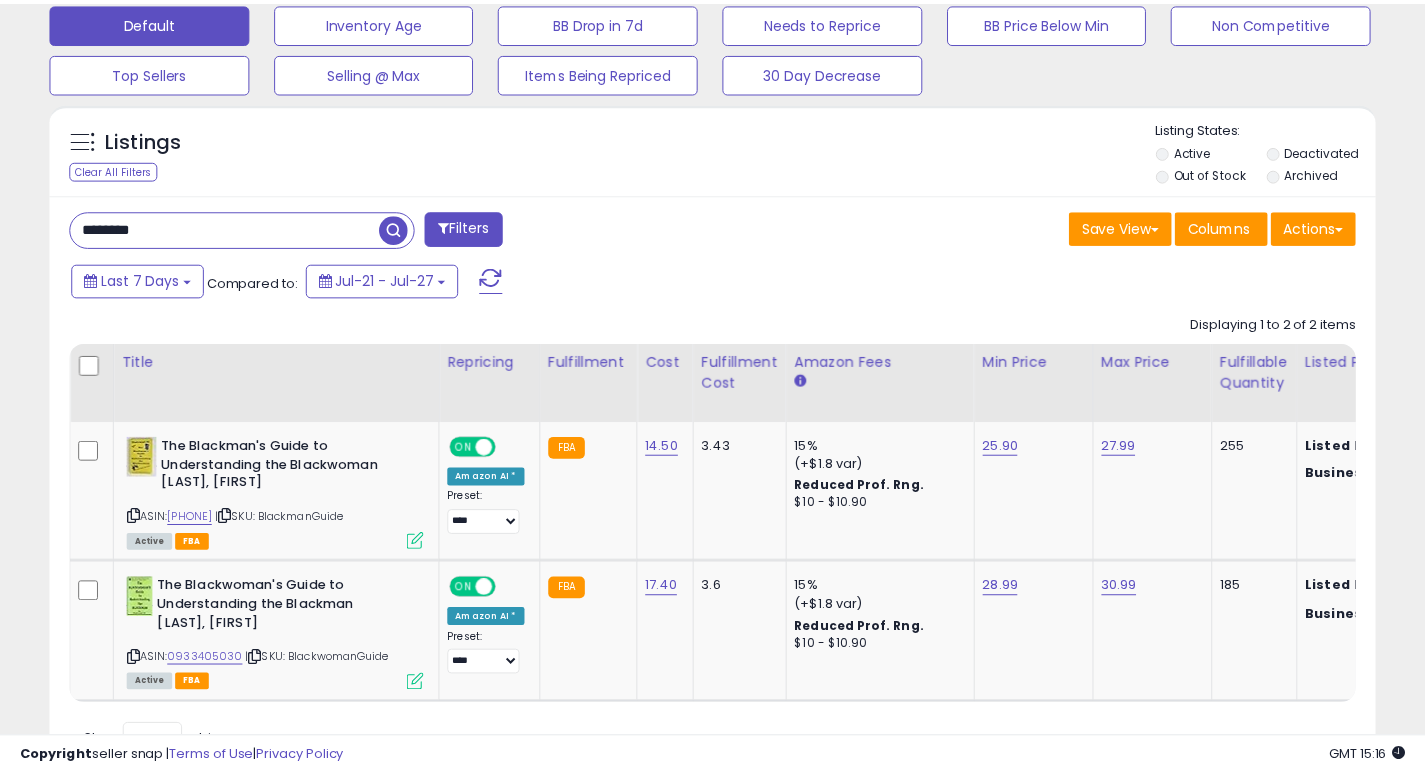 scroll, scrollTop: 410, scrollLeft: 767, axis: both 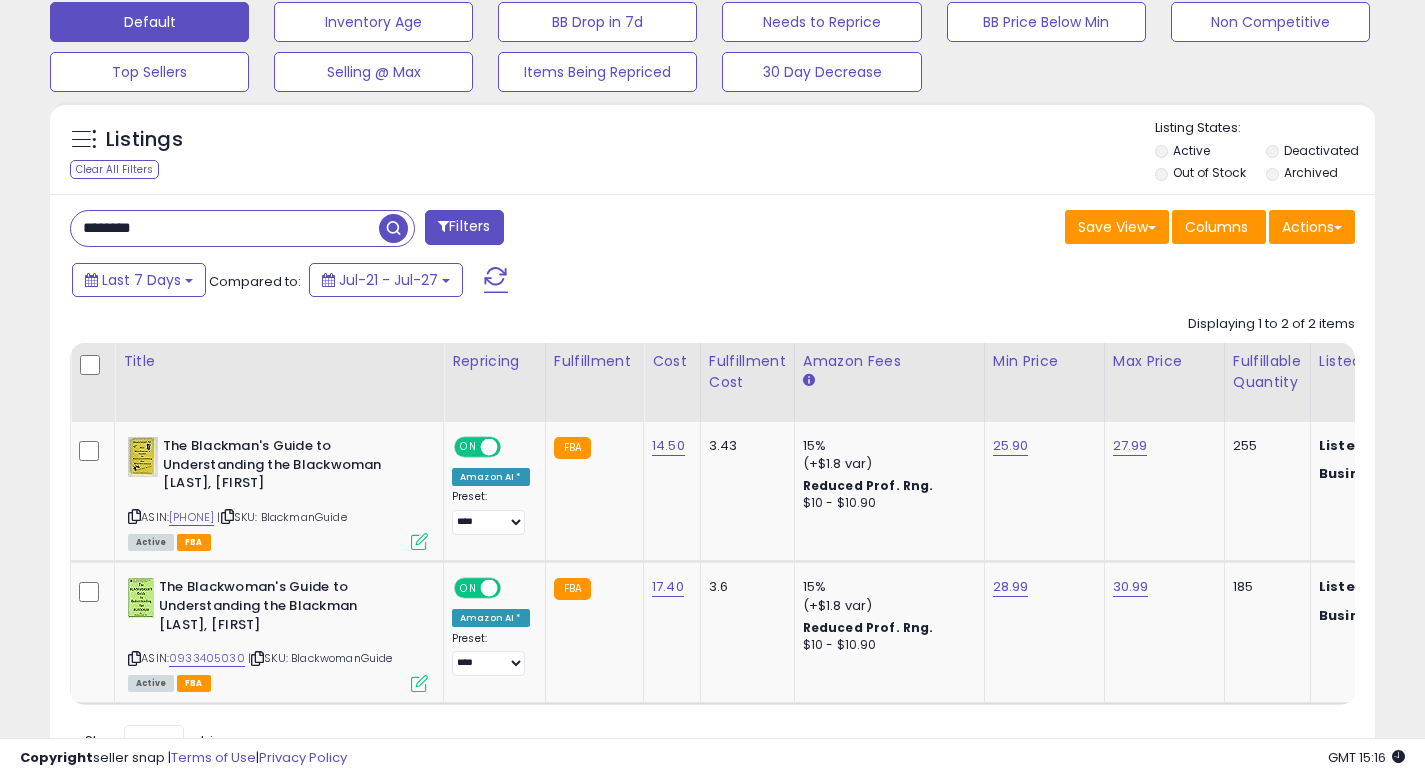 drag, startPoint x: 324, startPoint y: 227, endPoint x: 0, endPoint y: 182, distance: 327.11008 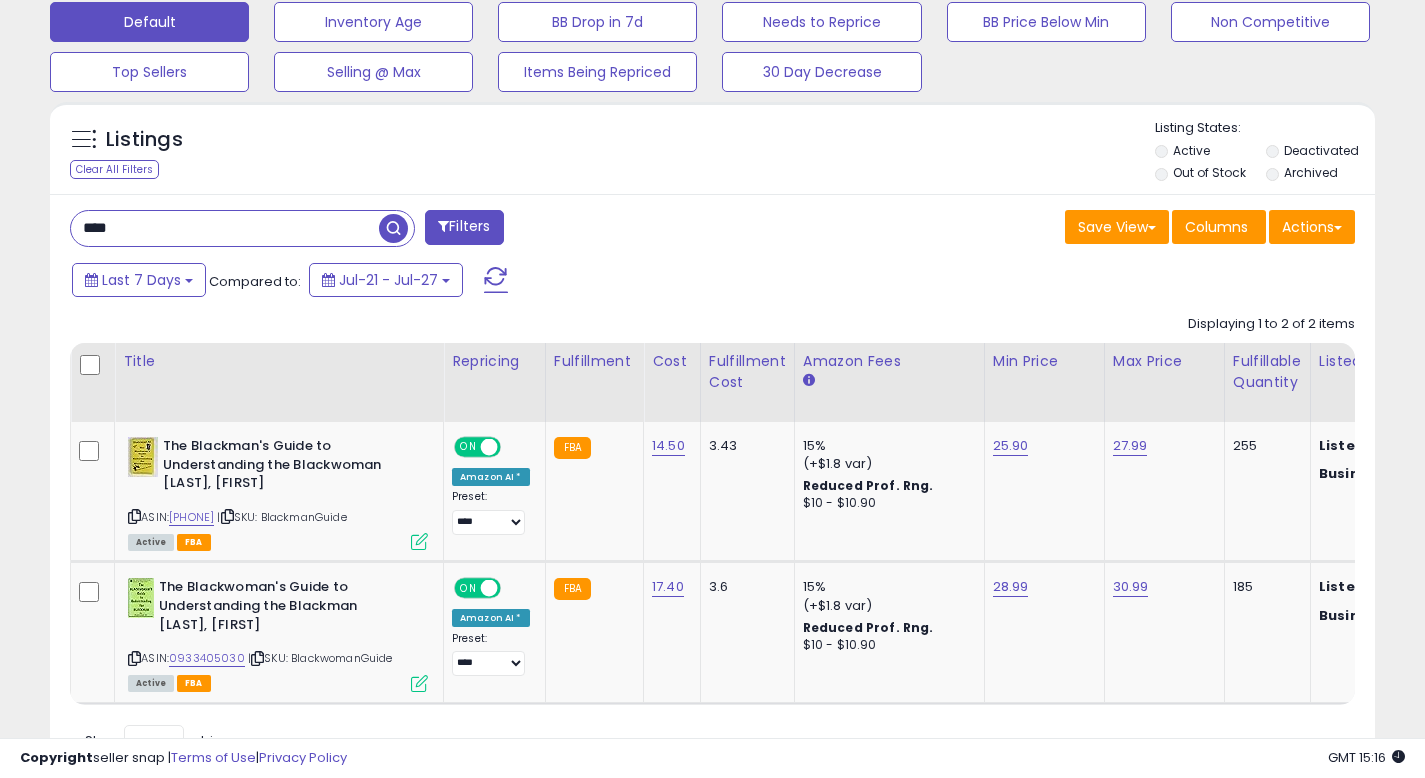 scroll, scrollTop: 0, scrollLeft: 1393, axis: horizontal 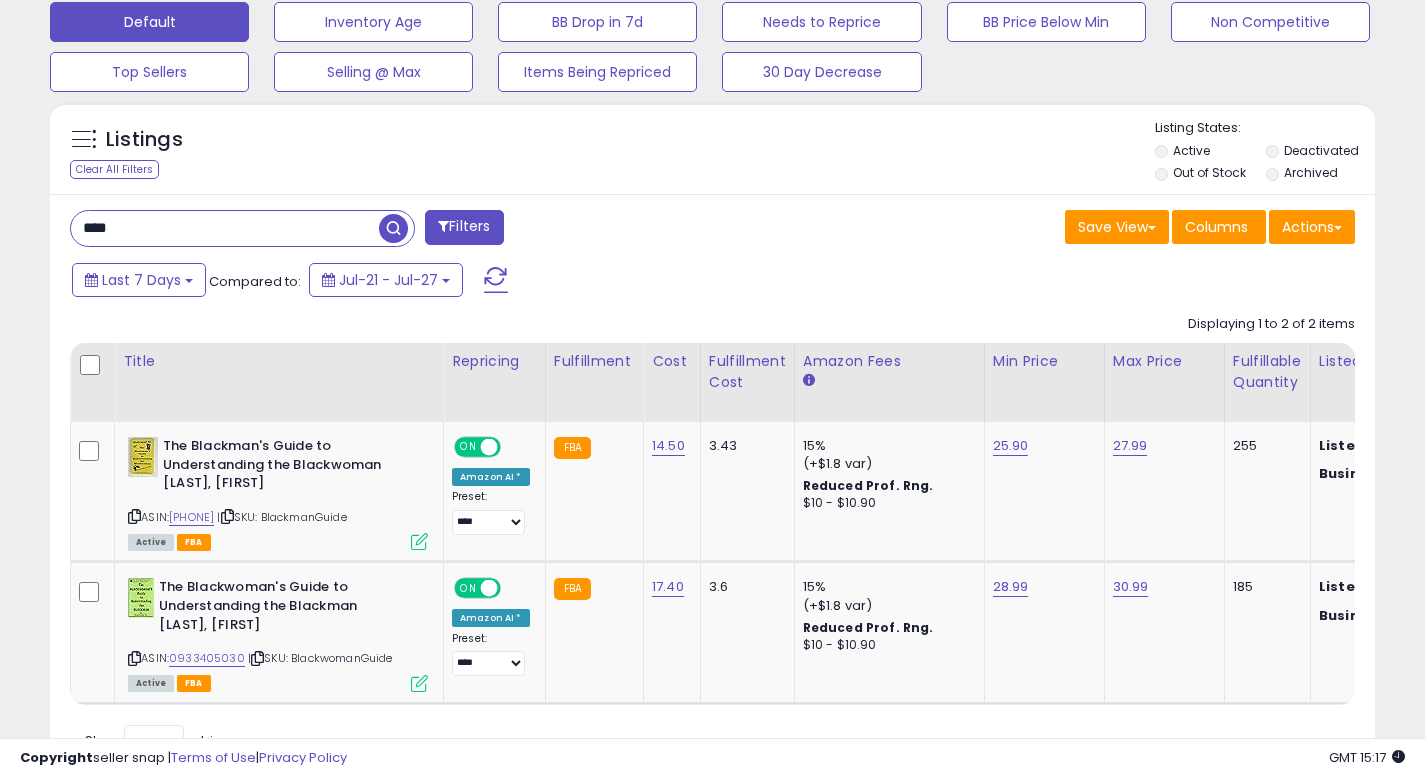 click at bounding box center [393, 228] 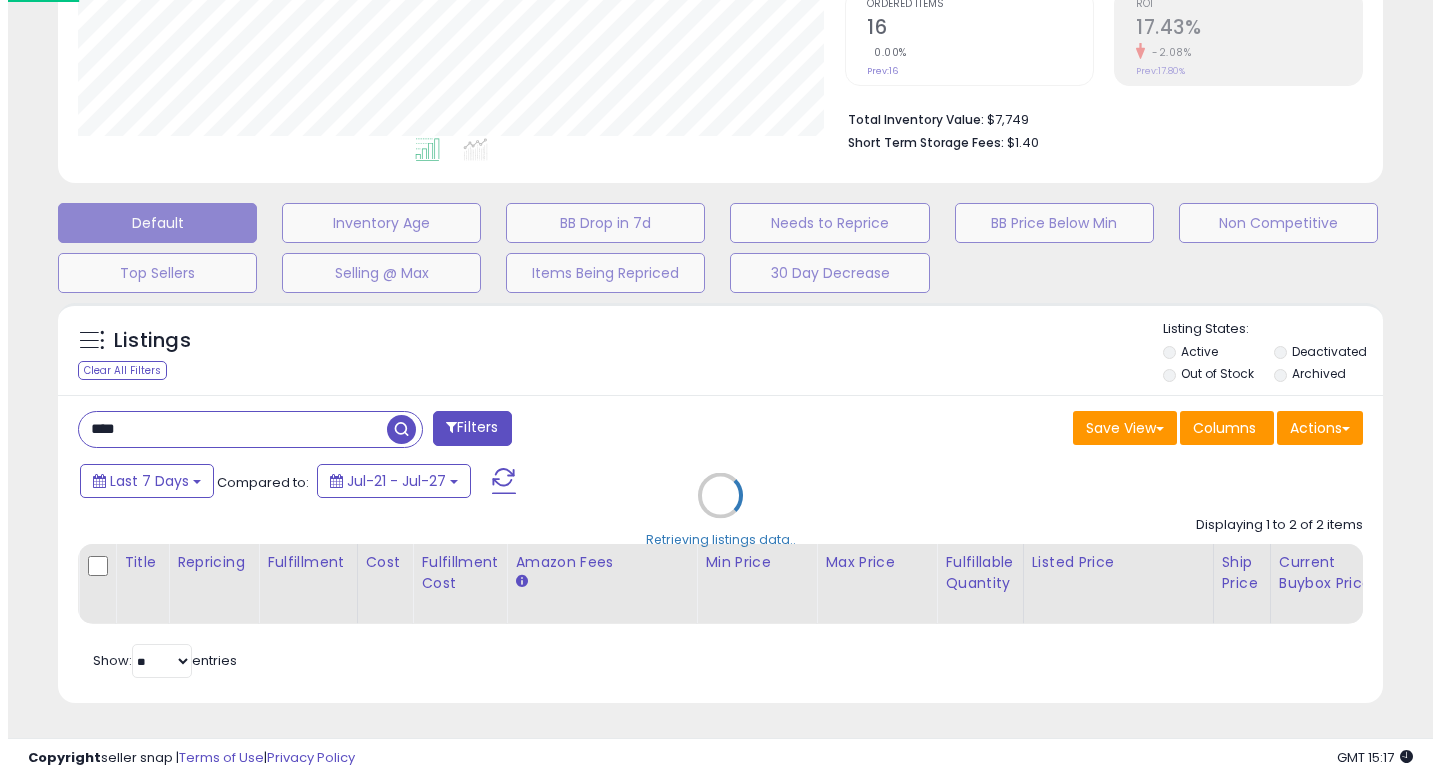 scroll, scrollTop: 442, scrollLeft: 0, axis: vertical 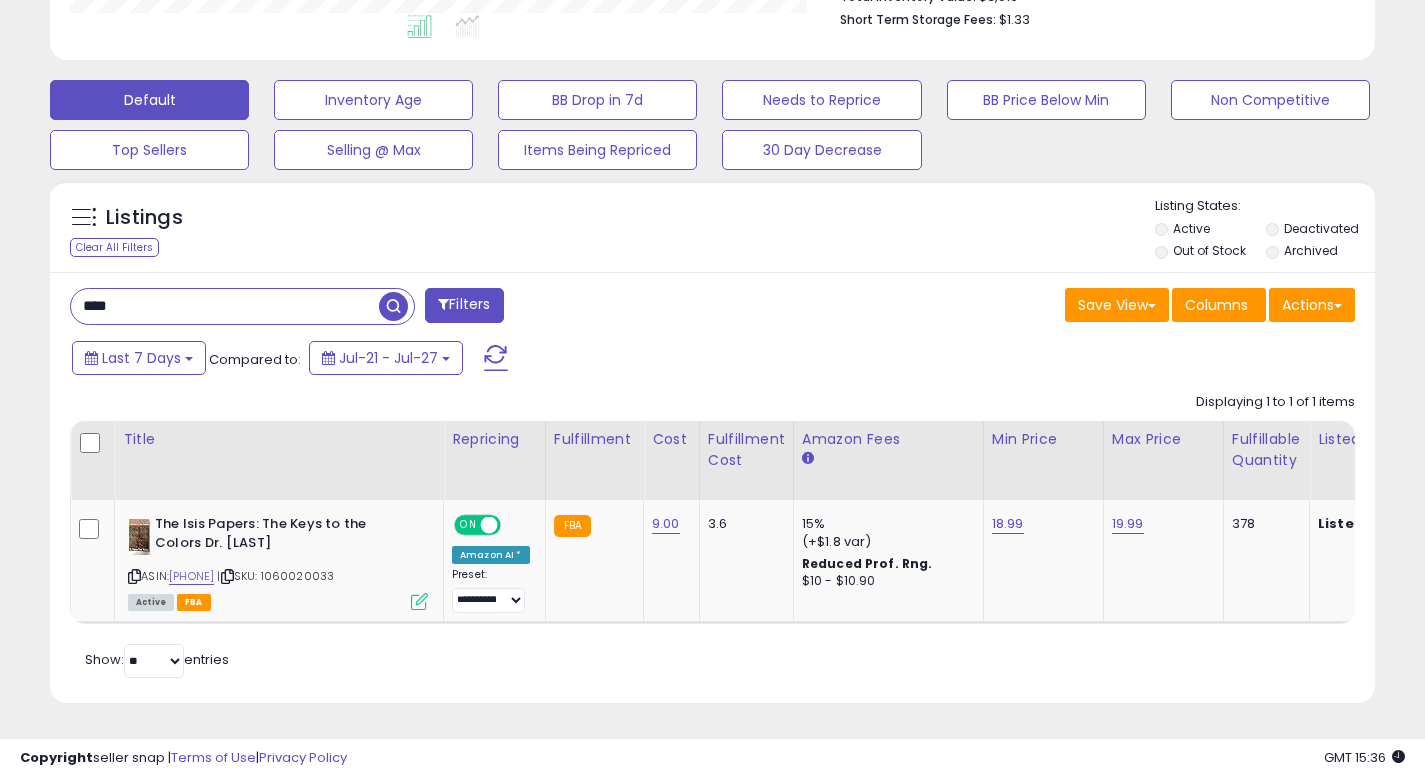 drag, startPoint x: 247, startPoint y: 301, endPoint x: 0, endPoint y: 269, distance: 249.06425 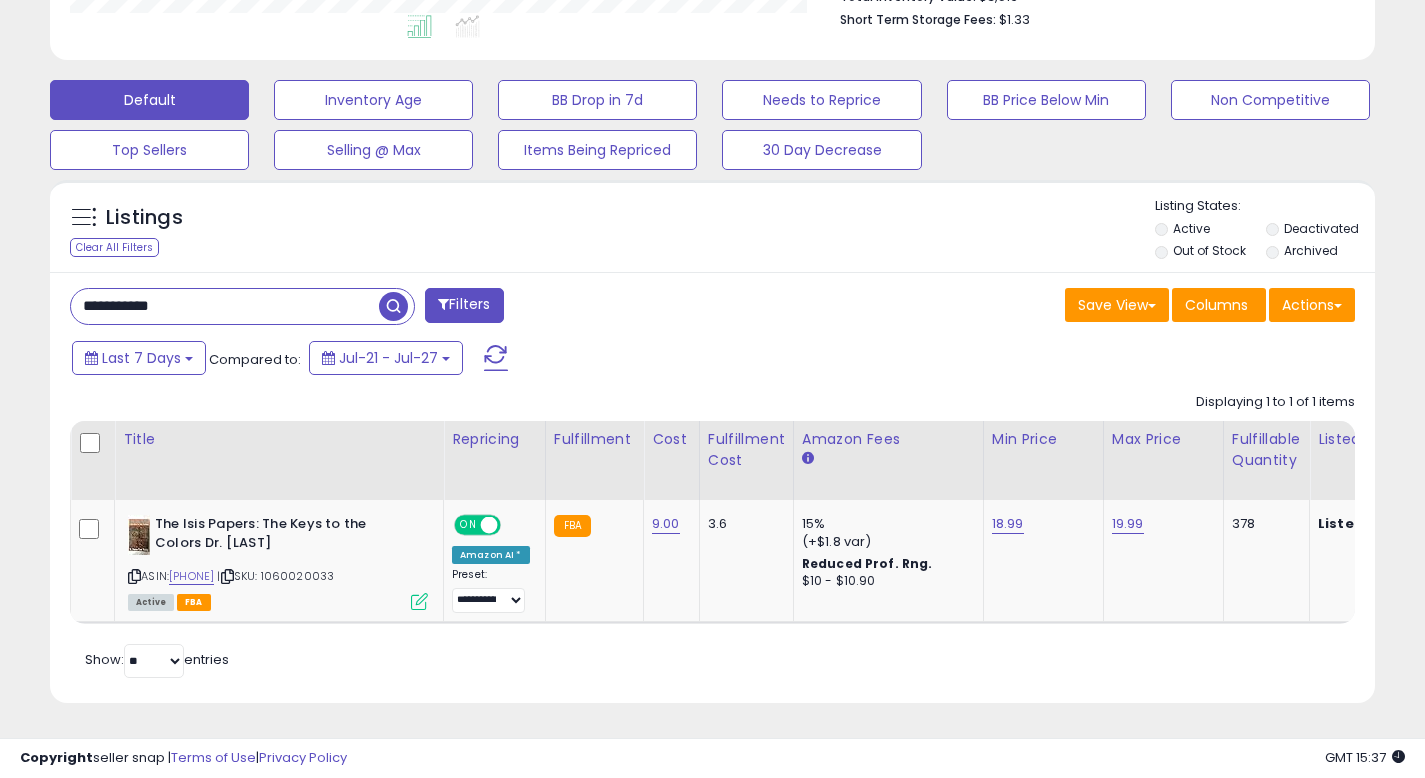 type on "**********" 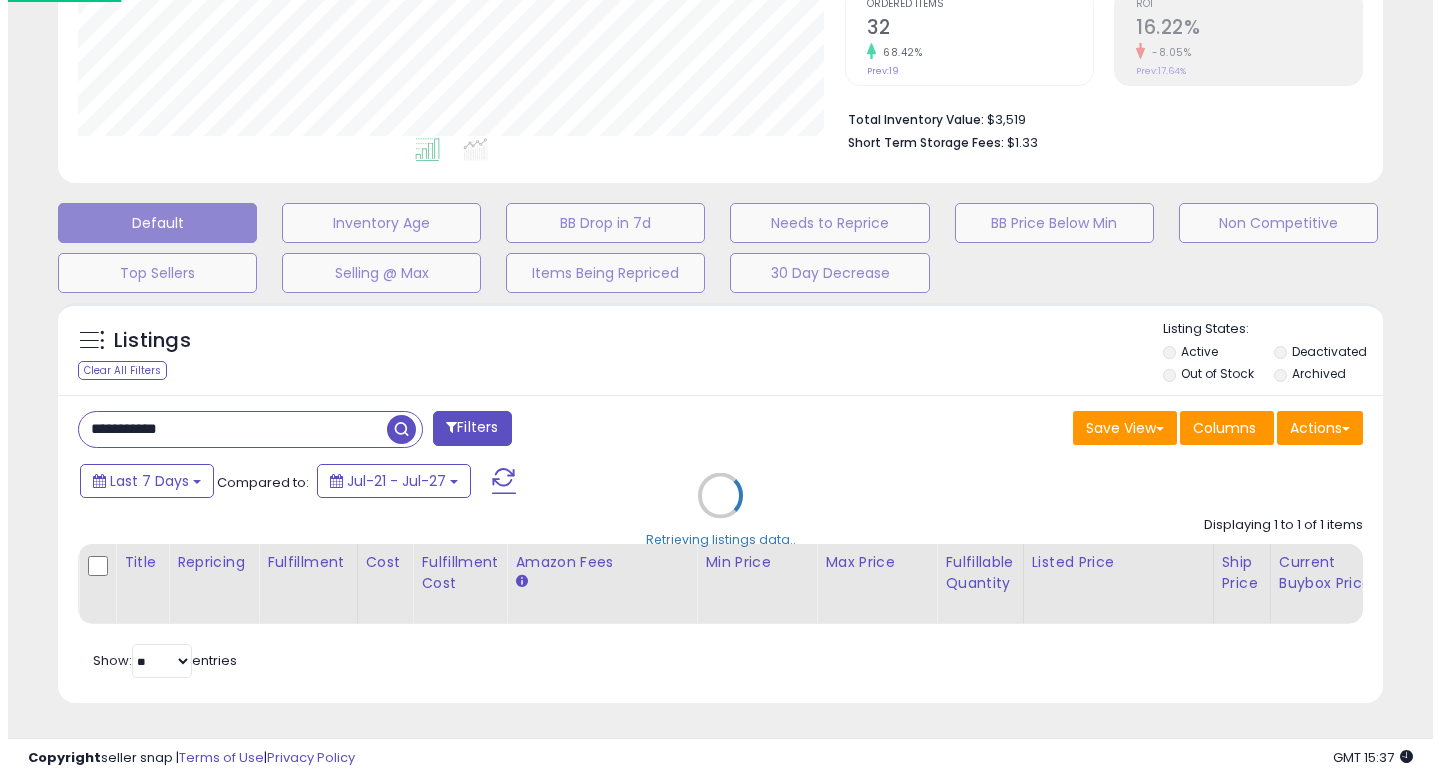 scroll, scrollTop: 442, scrollLeft: 0, axis: vertical 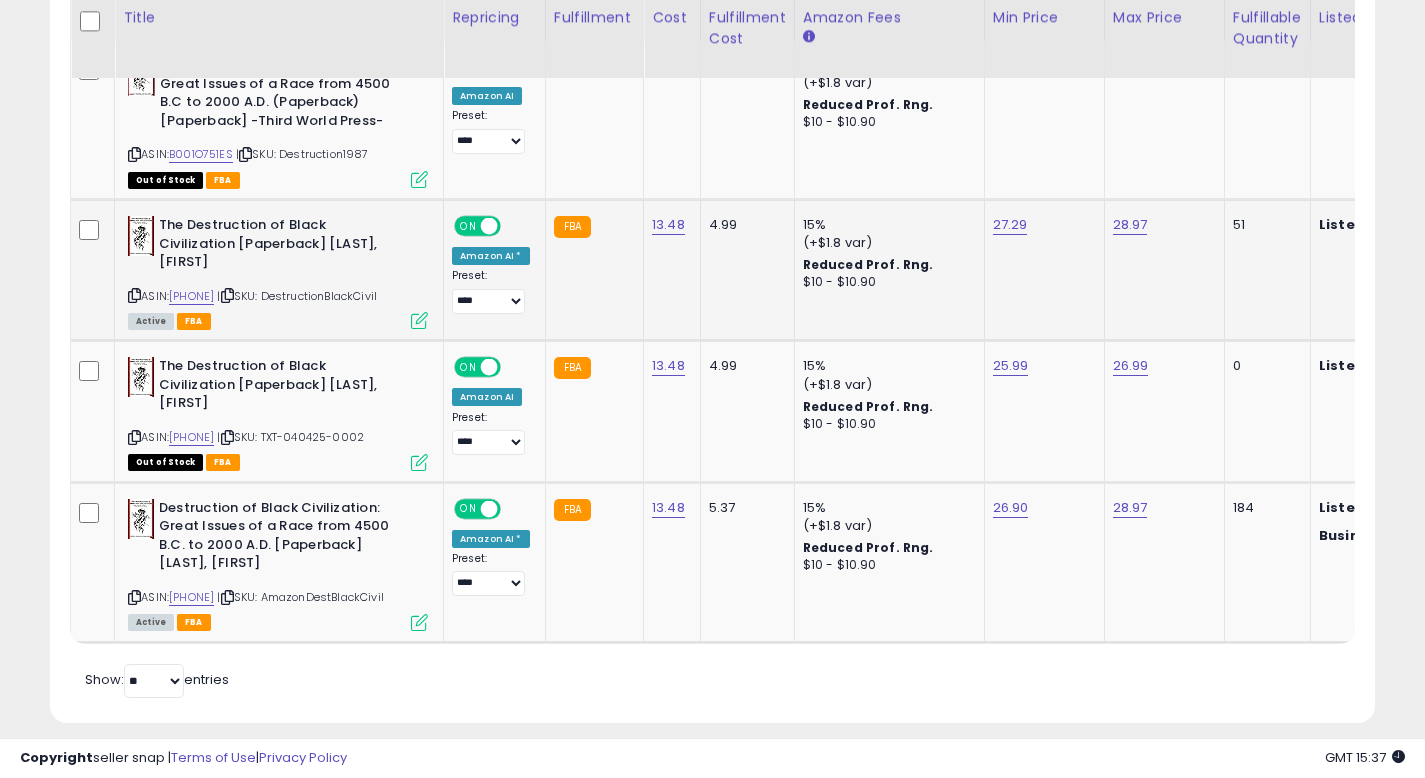 click at bounding box center [419, 320] 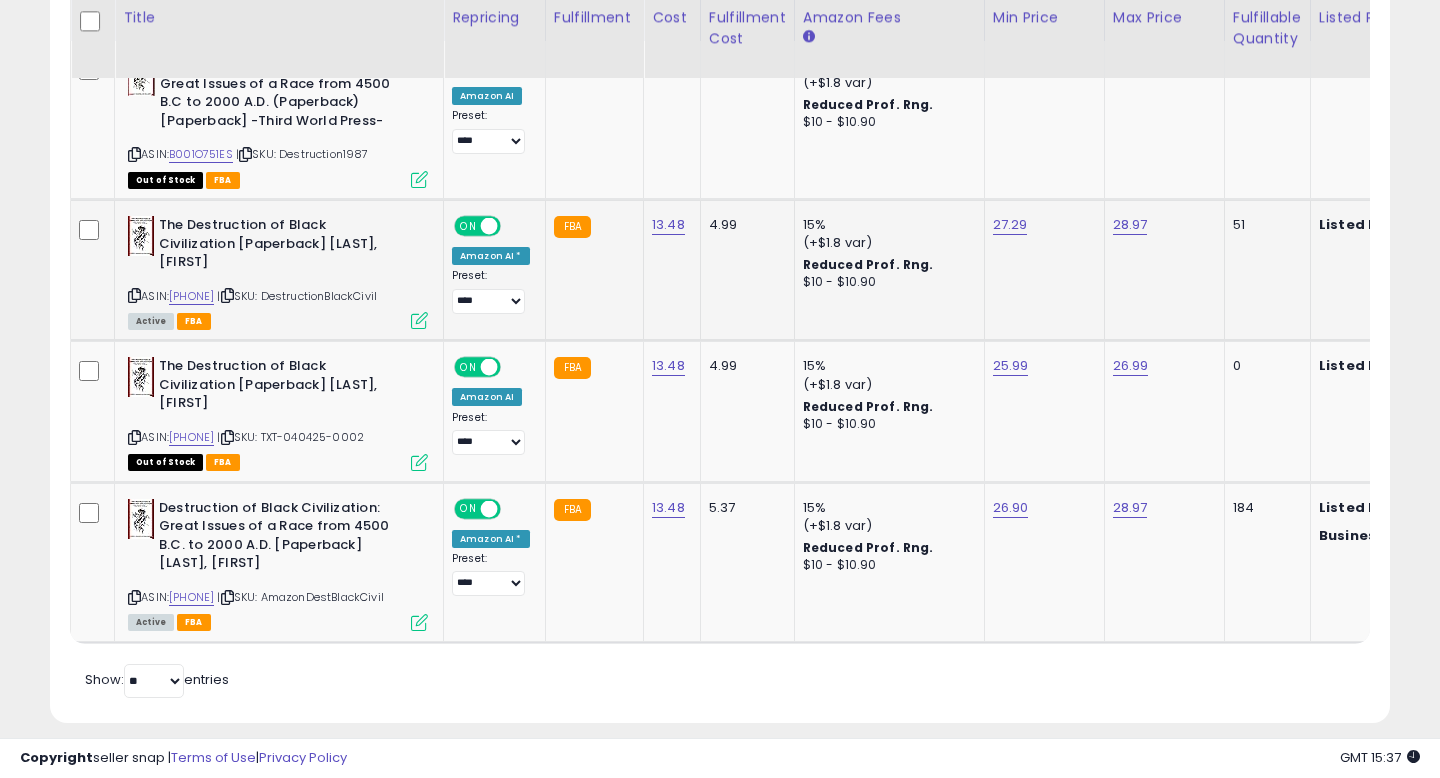 scroll, scrollTop: 999590, scrollLeft: 999224, axis: both 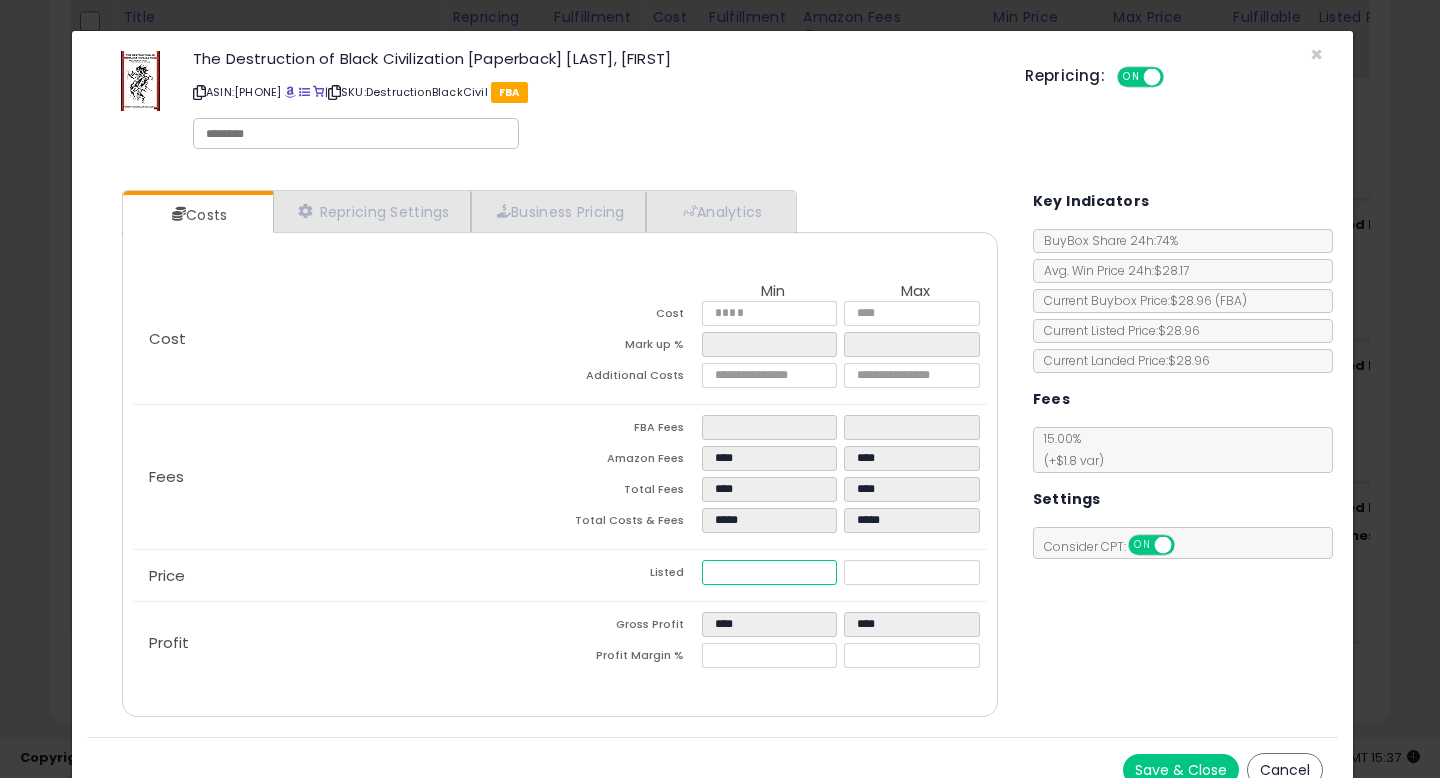 click on "*****" at bounding box center (769, 572) 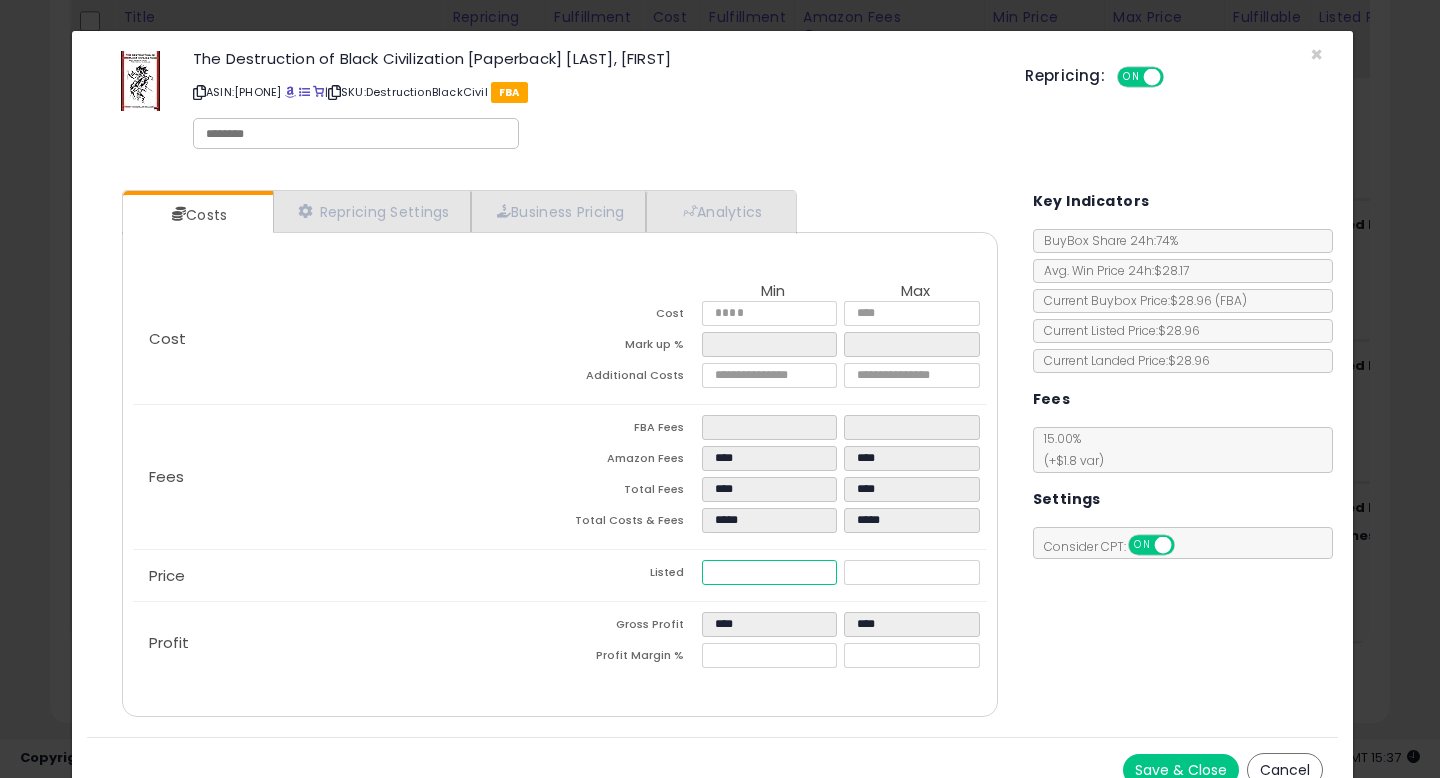 type on "****" 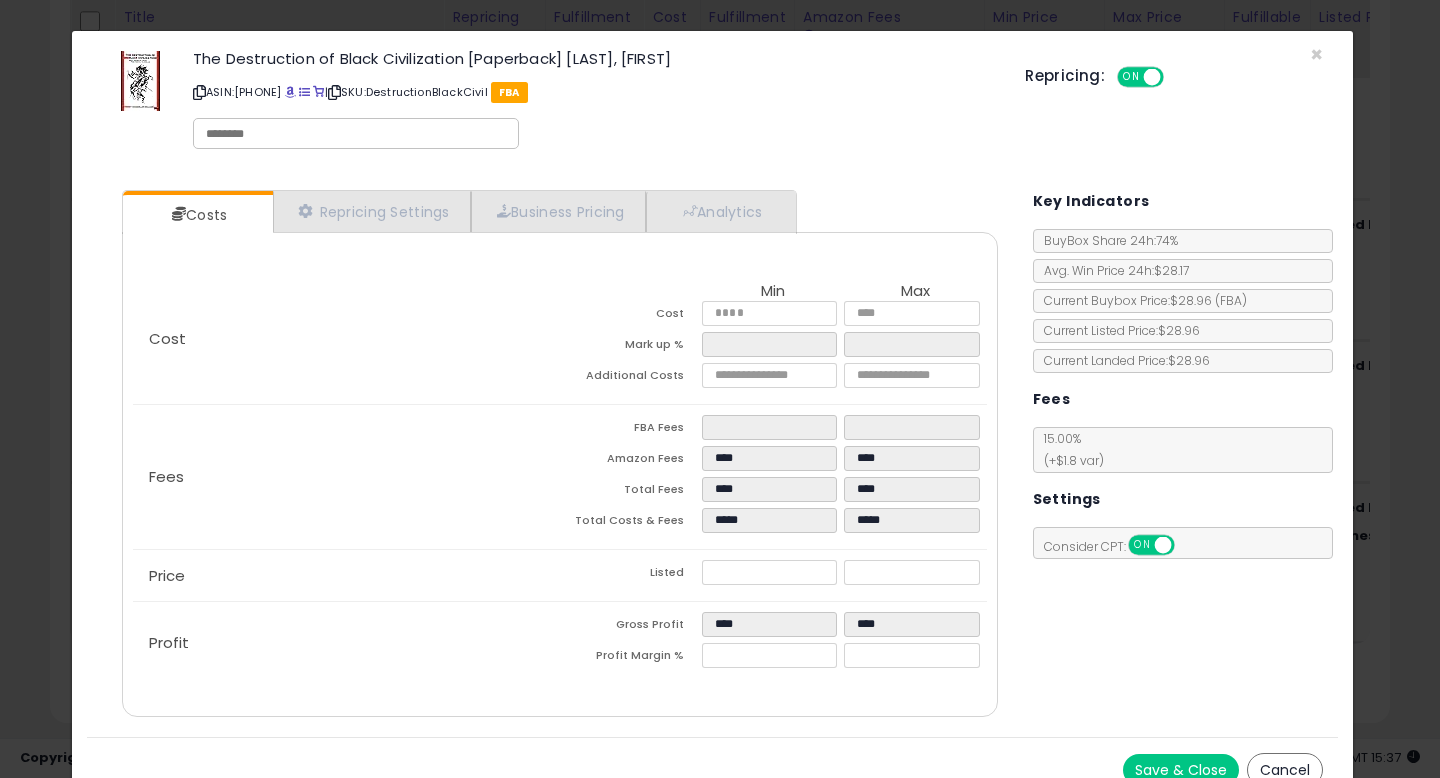 type on "*****" 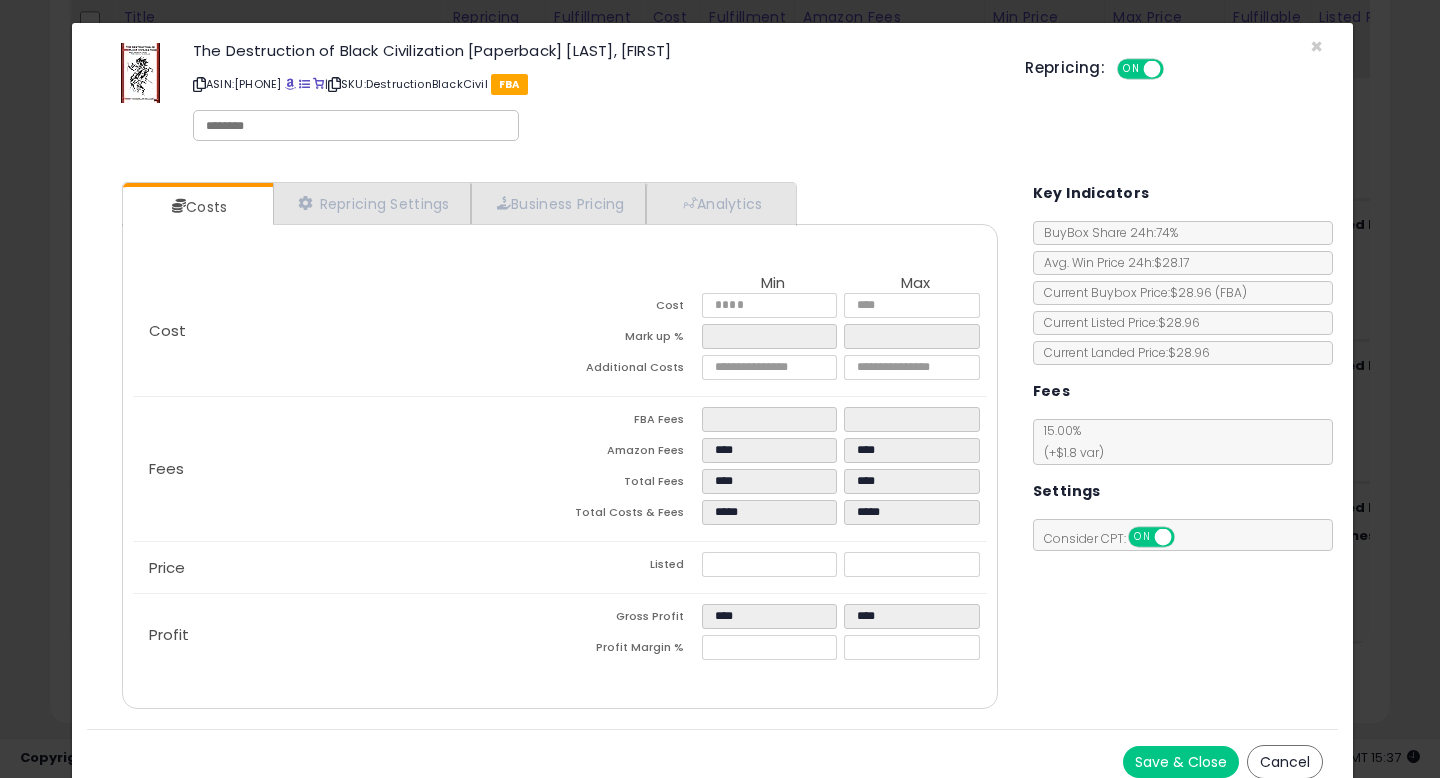 scroll, scrollTop: 23, scrollLeft: 0, axis: vertical 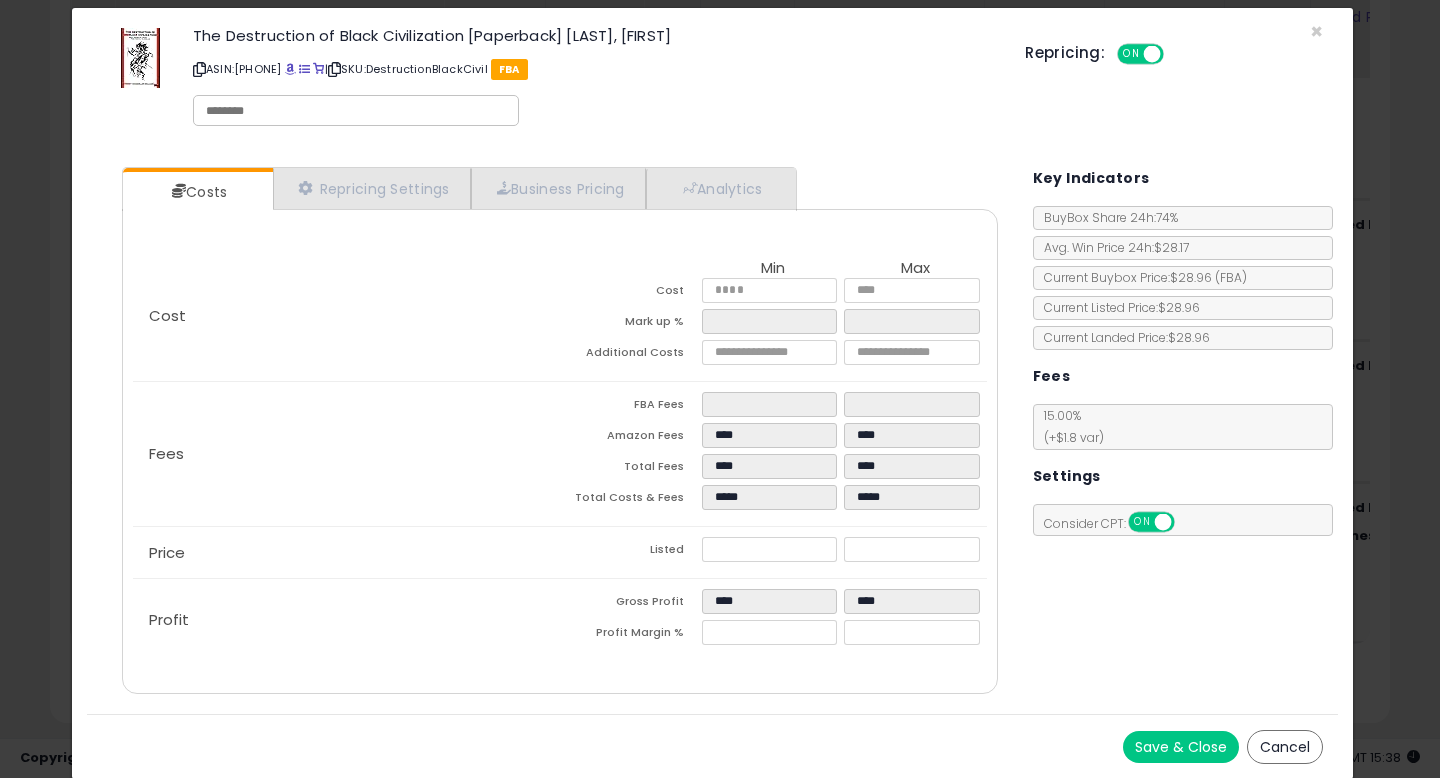 click on "Save & Close" at bounding box center (1181, 747) 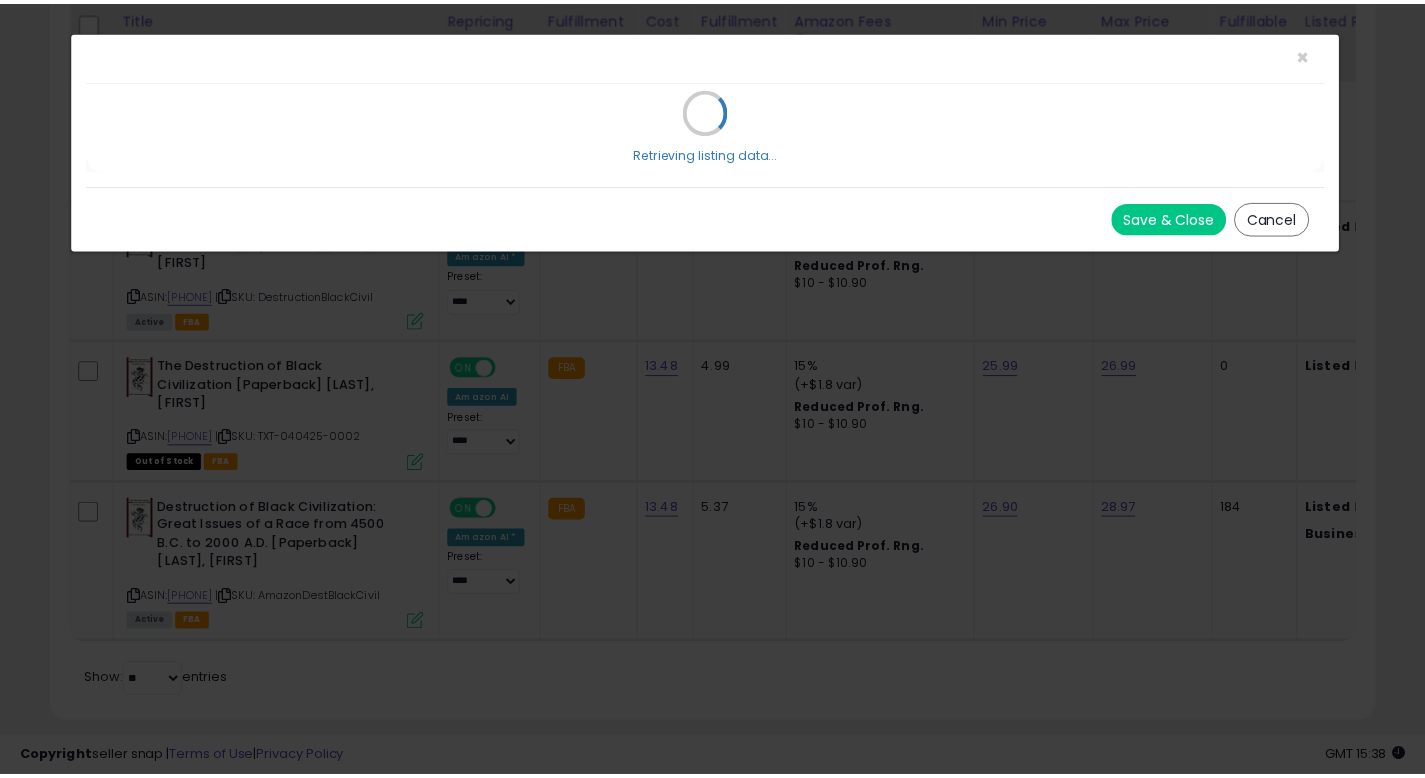scroll, scrollTop: 0, scrollLeft: 0, axis: both 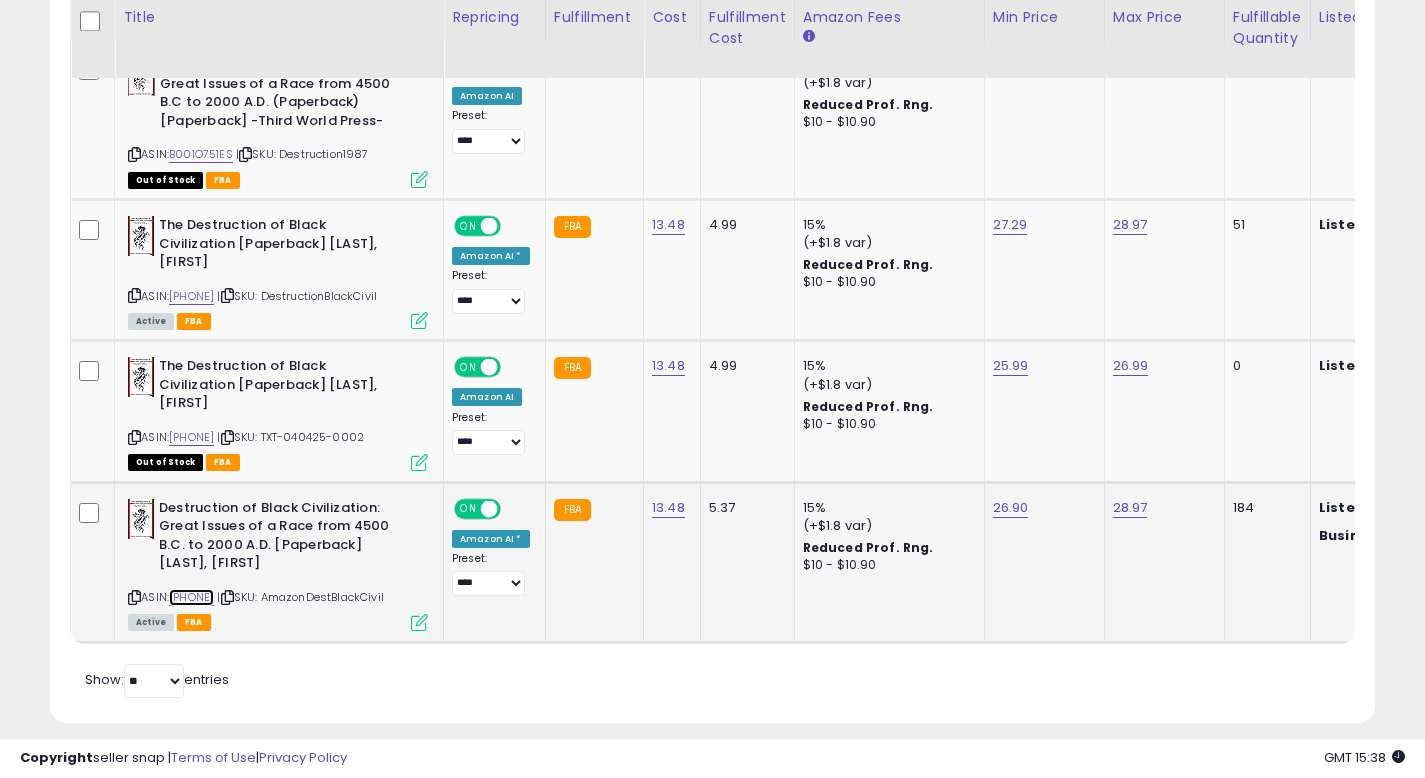 click on "[PHONE]" at bounding box center (191, 597) 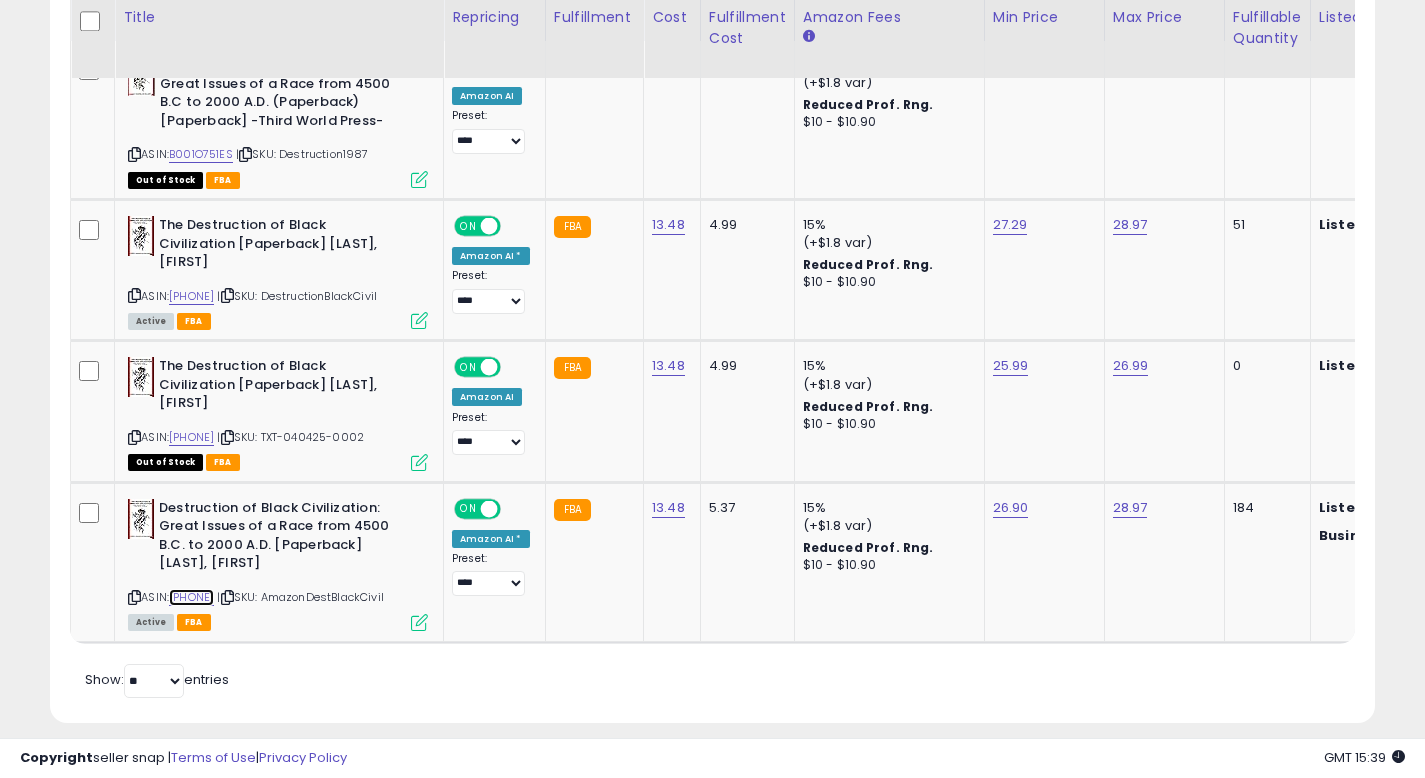 scroll, scrollTop: 0, scrollLeft: 1513, axis: horizontal 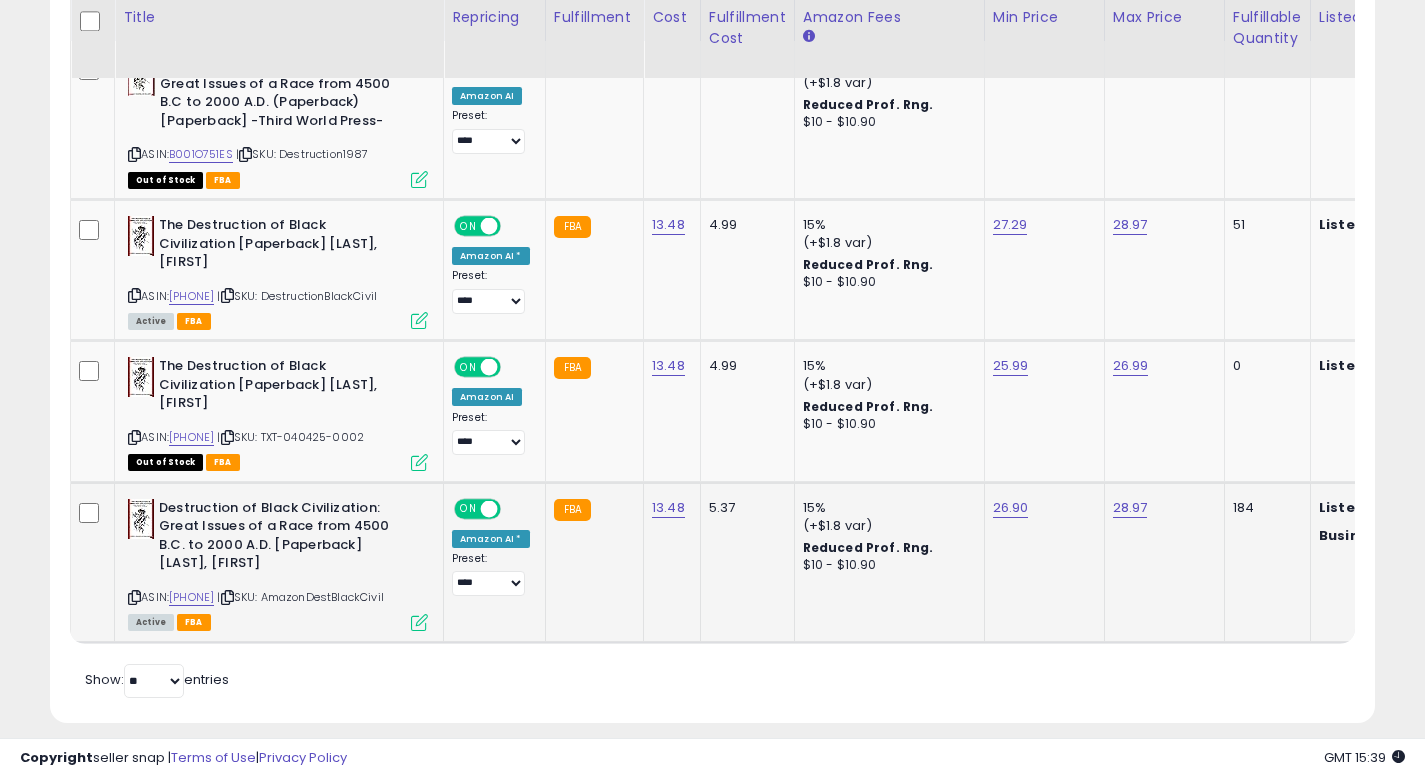 click at bounding box center (419, 622) 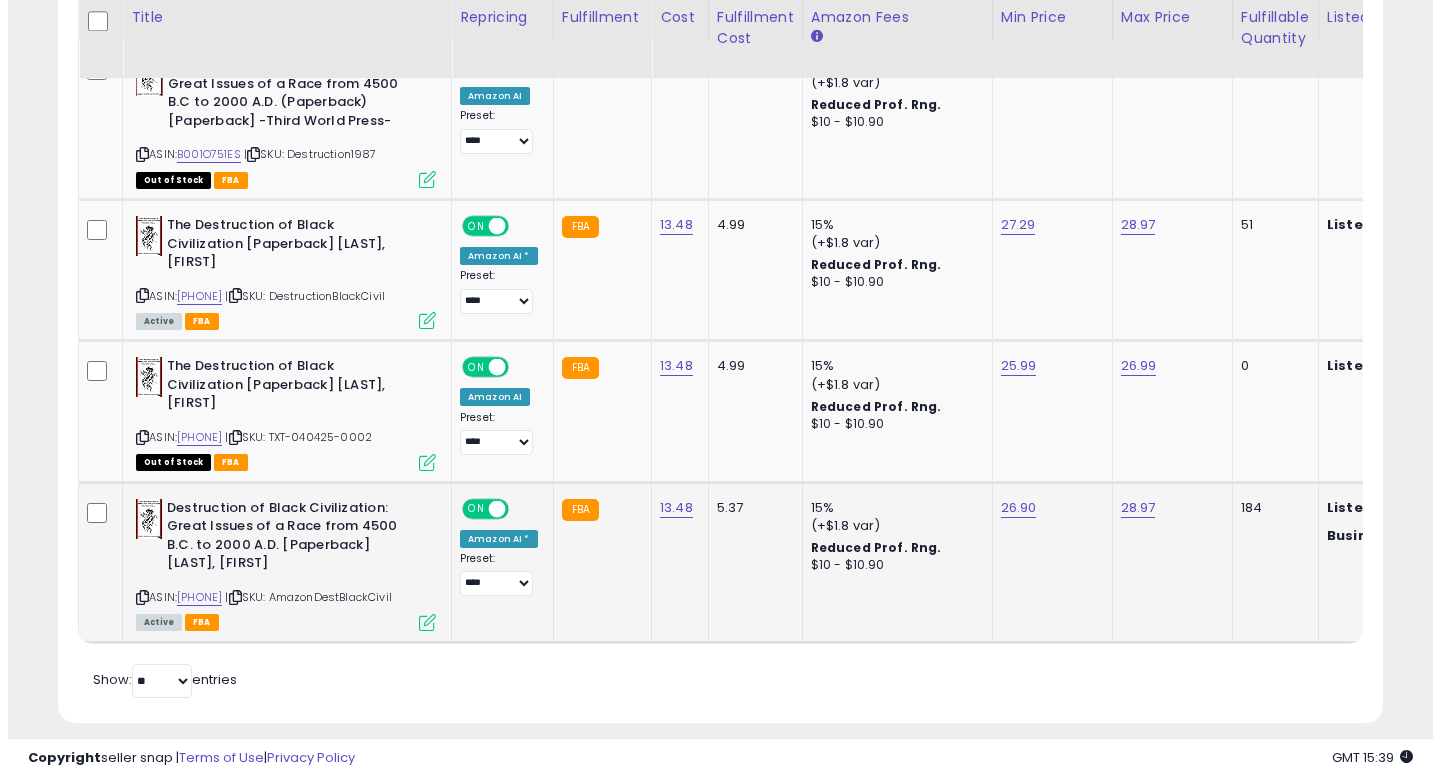scroll, scrollTop: 999590, scrollLeft: 999224, axis: both 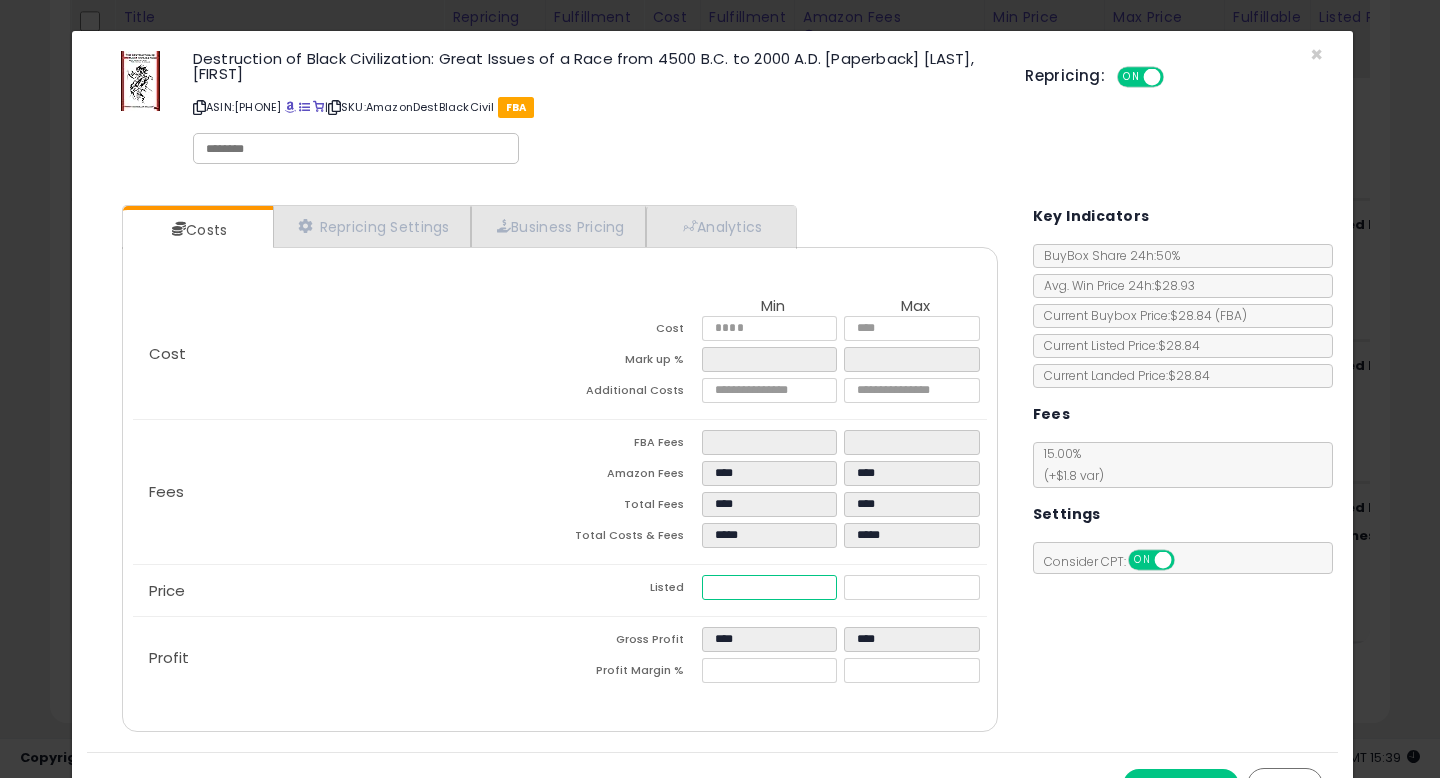 drag, startPoint x: 753, startPoint y: 590, endPoint x: 675, endPoint y: 590, distance: 78 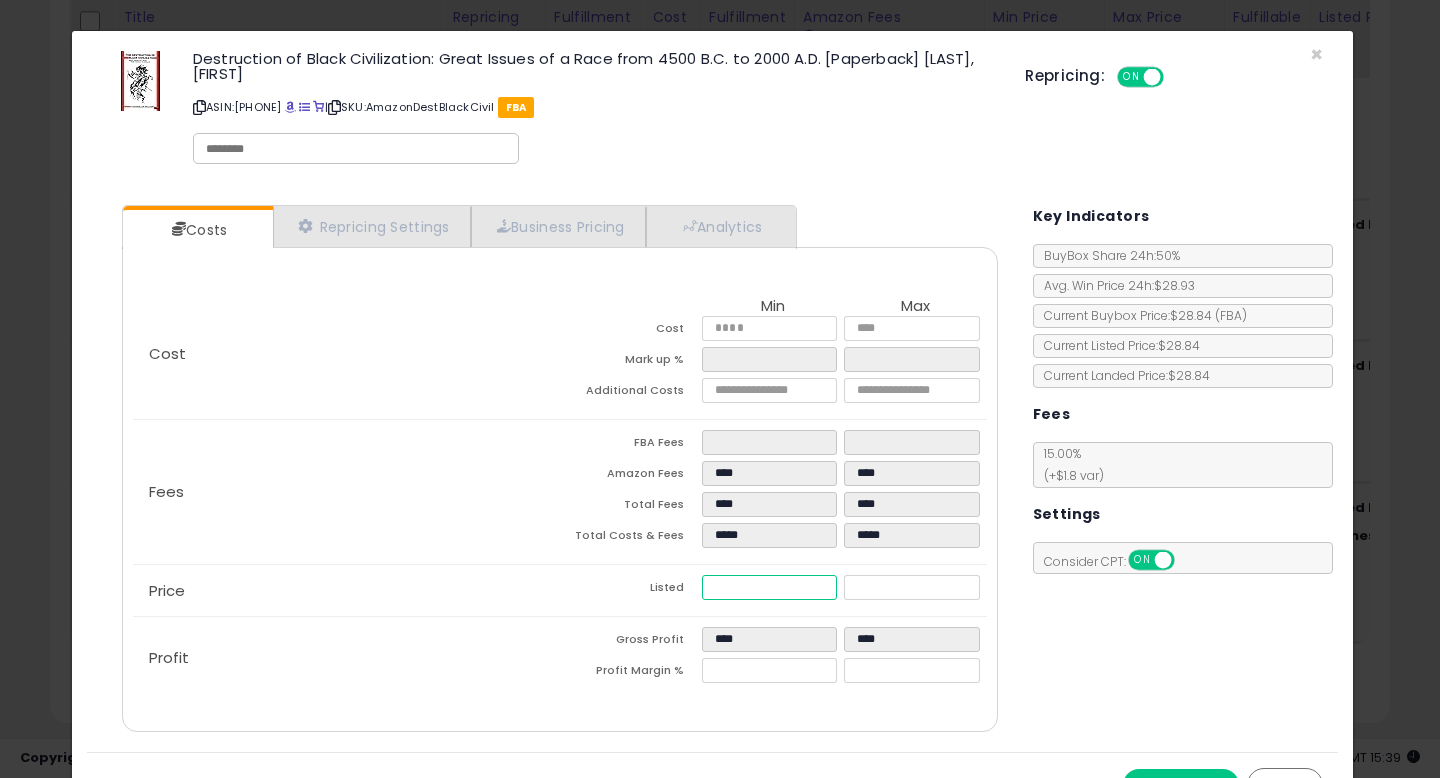 click on "Listed
*****
*****" at bounding box center [773, 590] 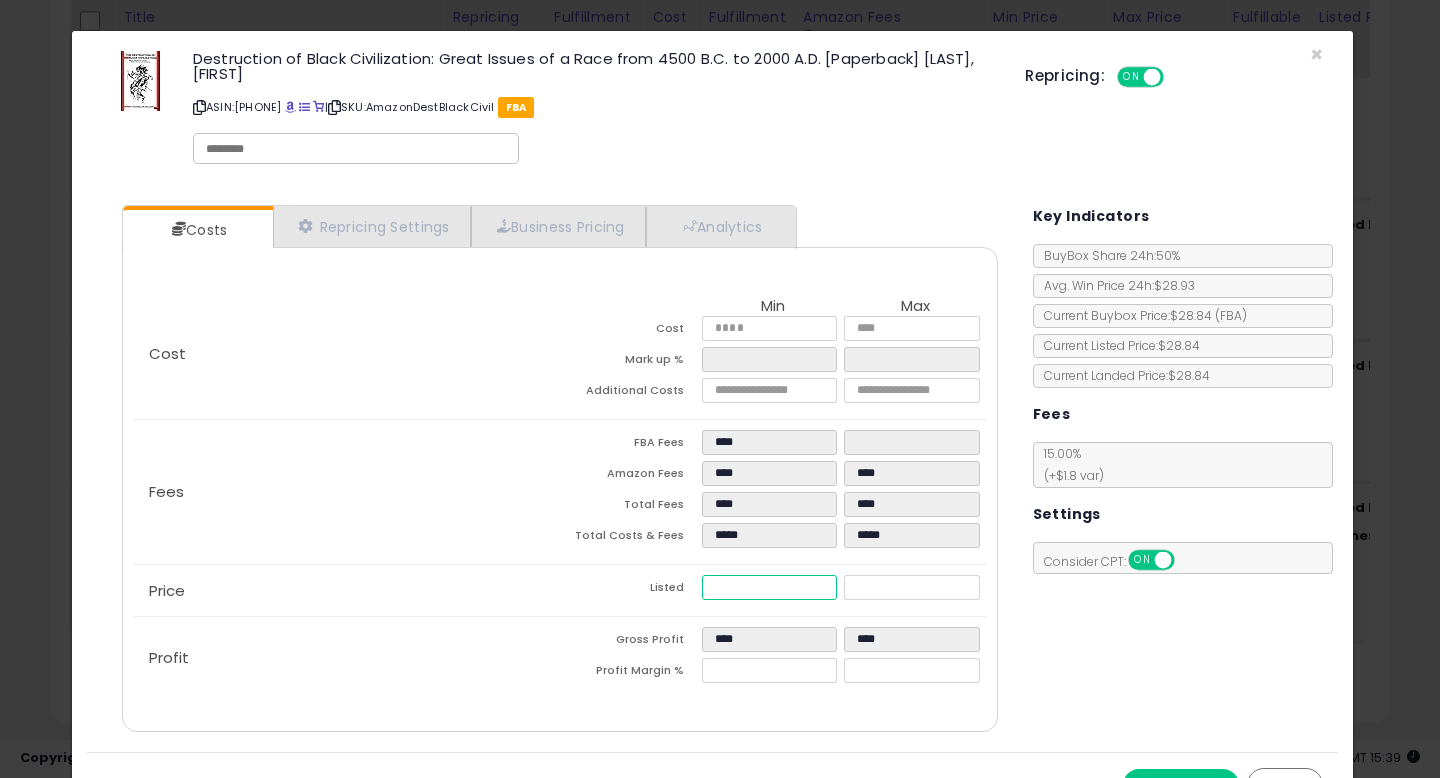 type on "****" 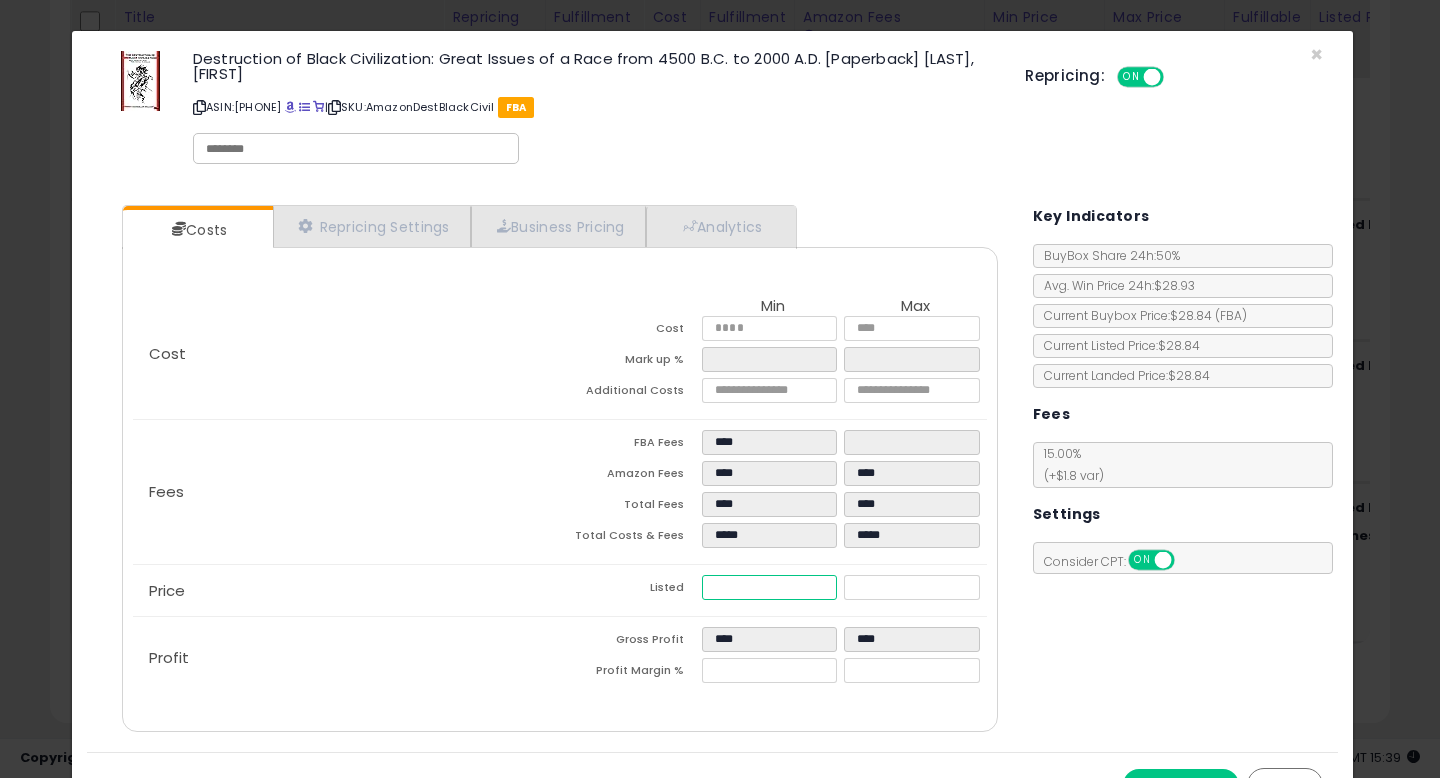 type on "****" 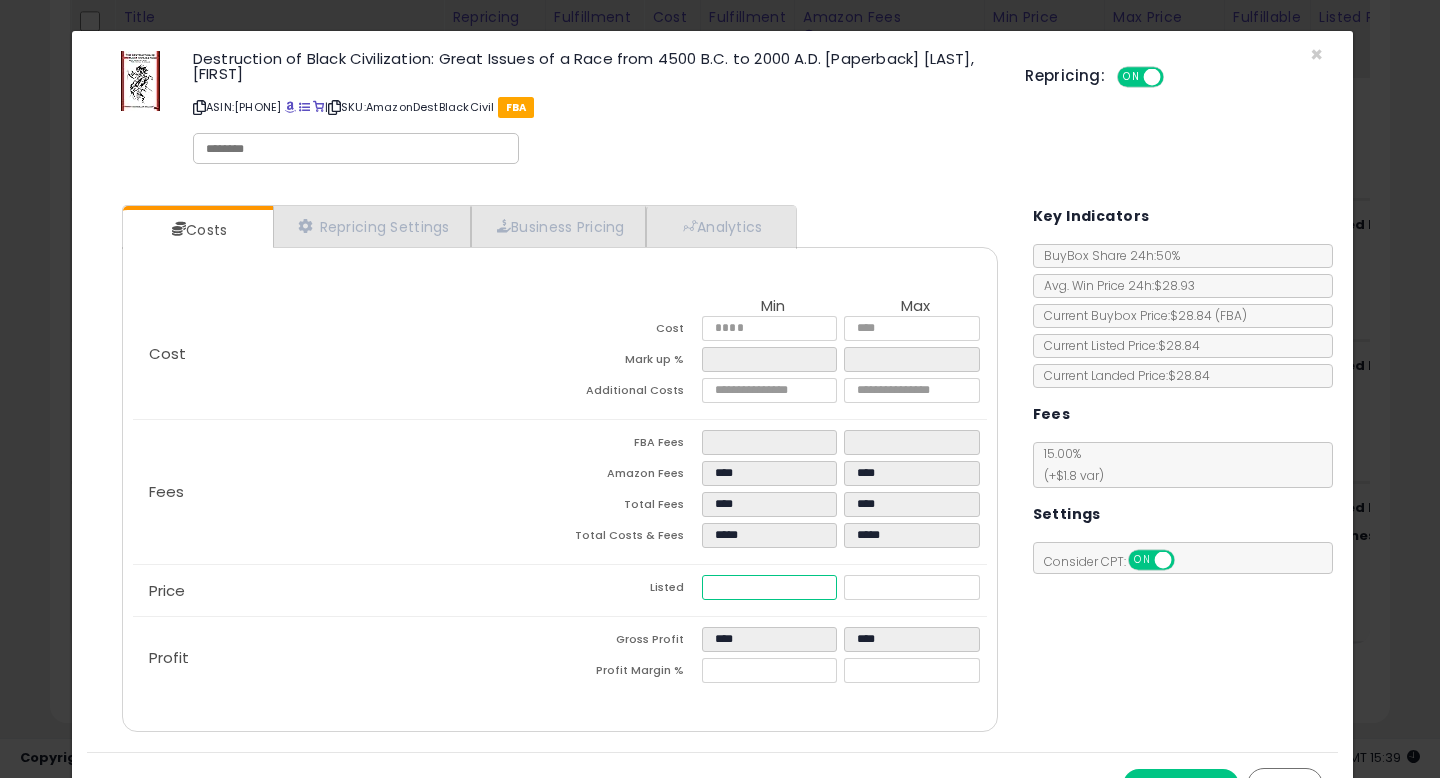 type on "****" 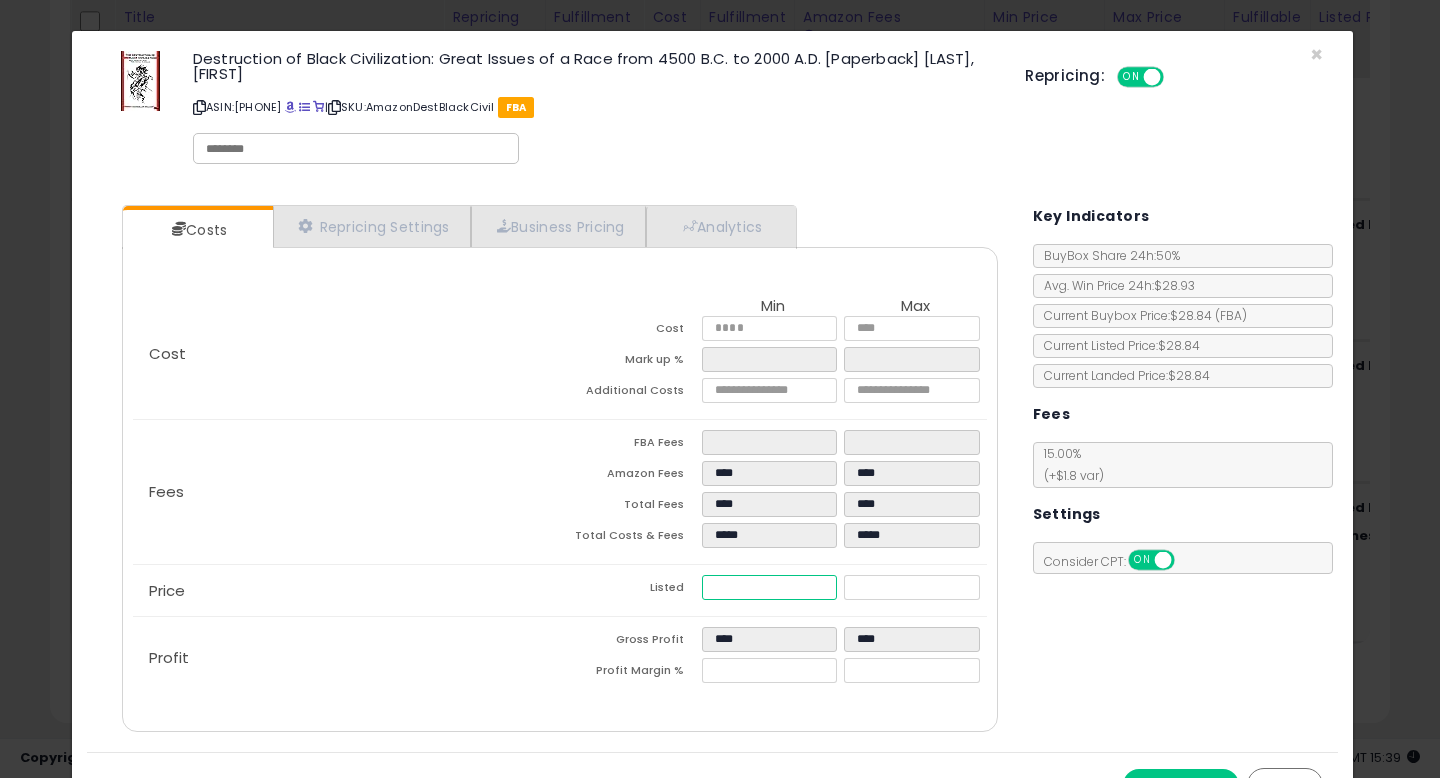 type on "*****" 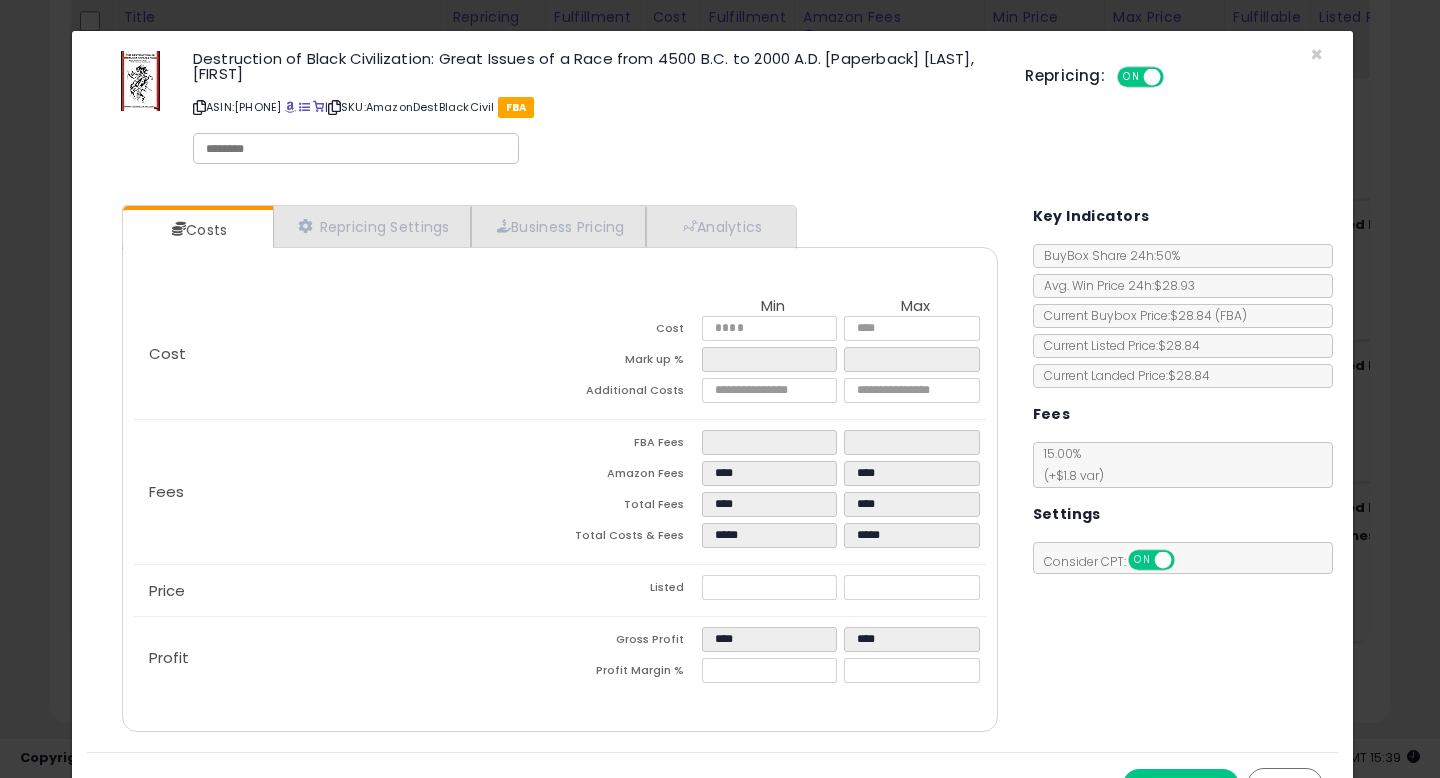type on "*****" 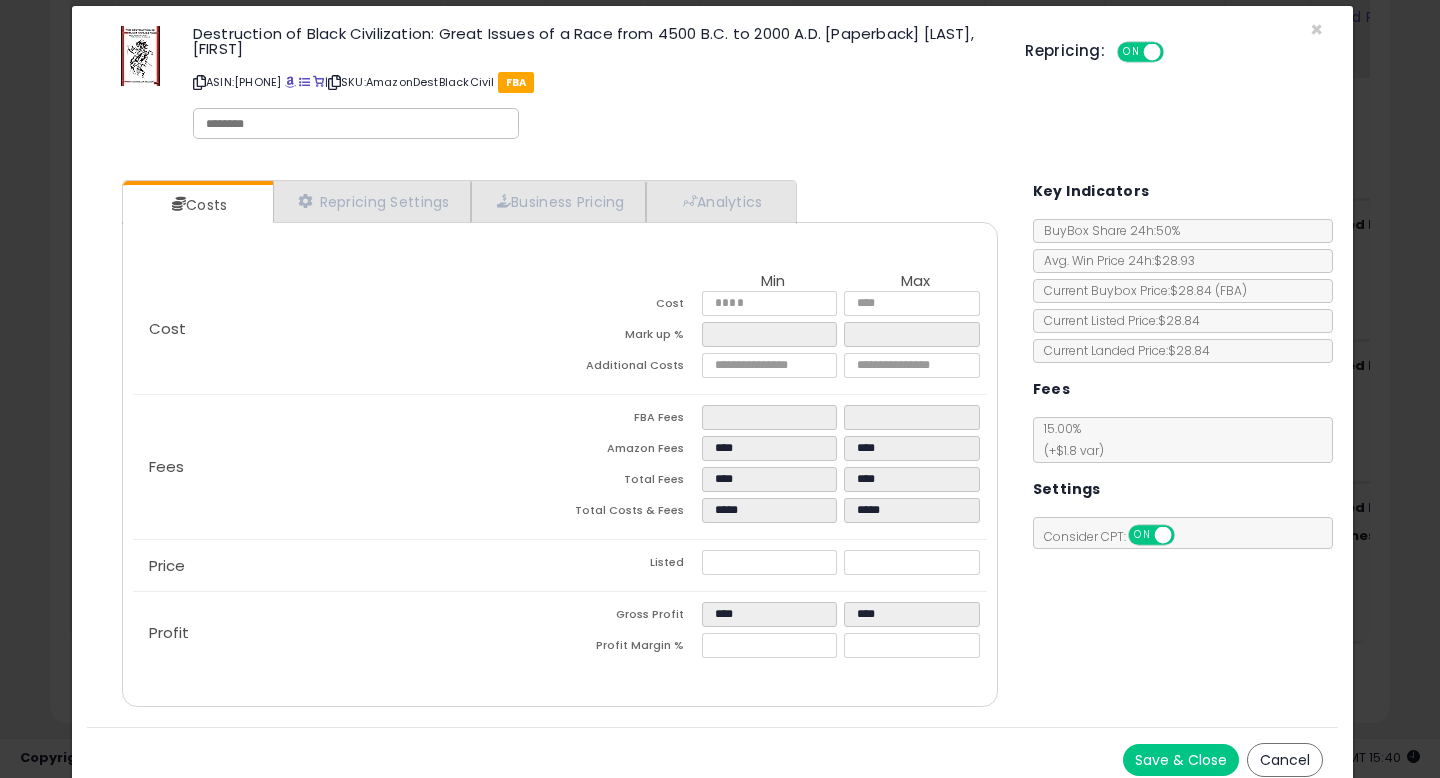 scroll, scrollTop: 38, scrollLeft: 0, axis: vertical 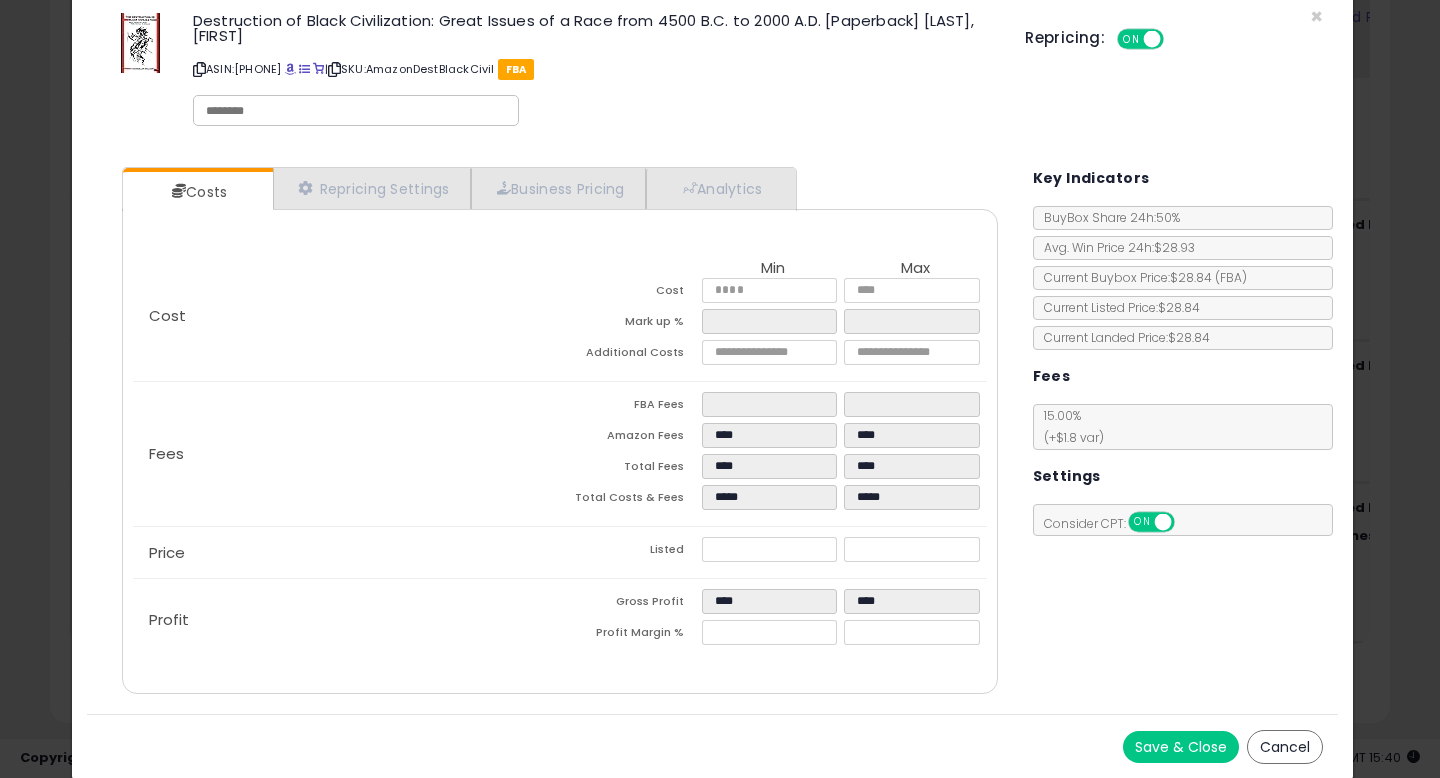 click on "Save & Close" at bounding box center [1181, 747] 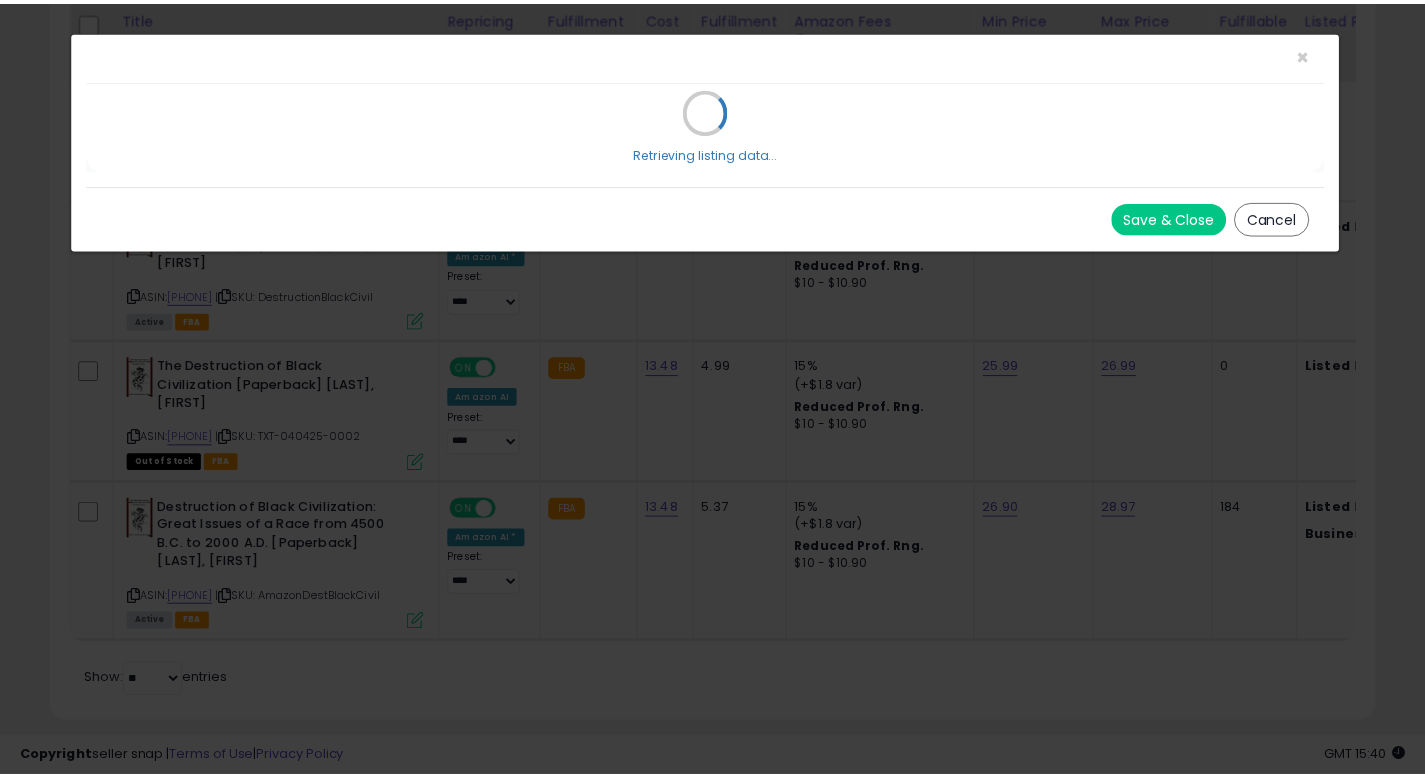 scroll, scrollTop: 0, scrollLeft: 0, axis: both 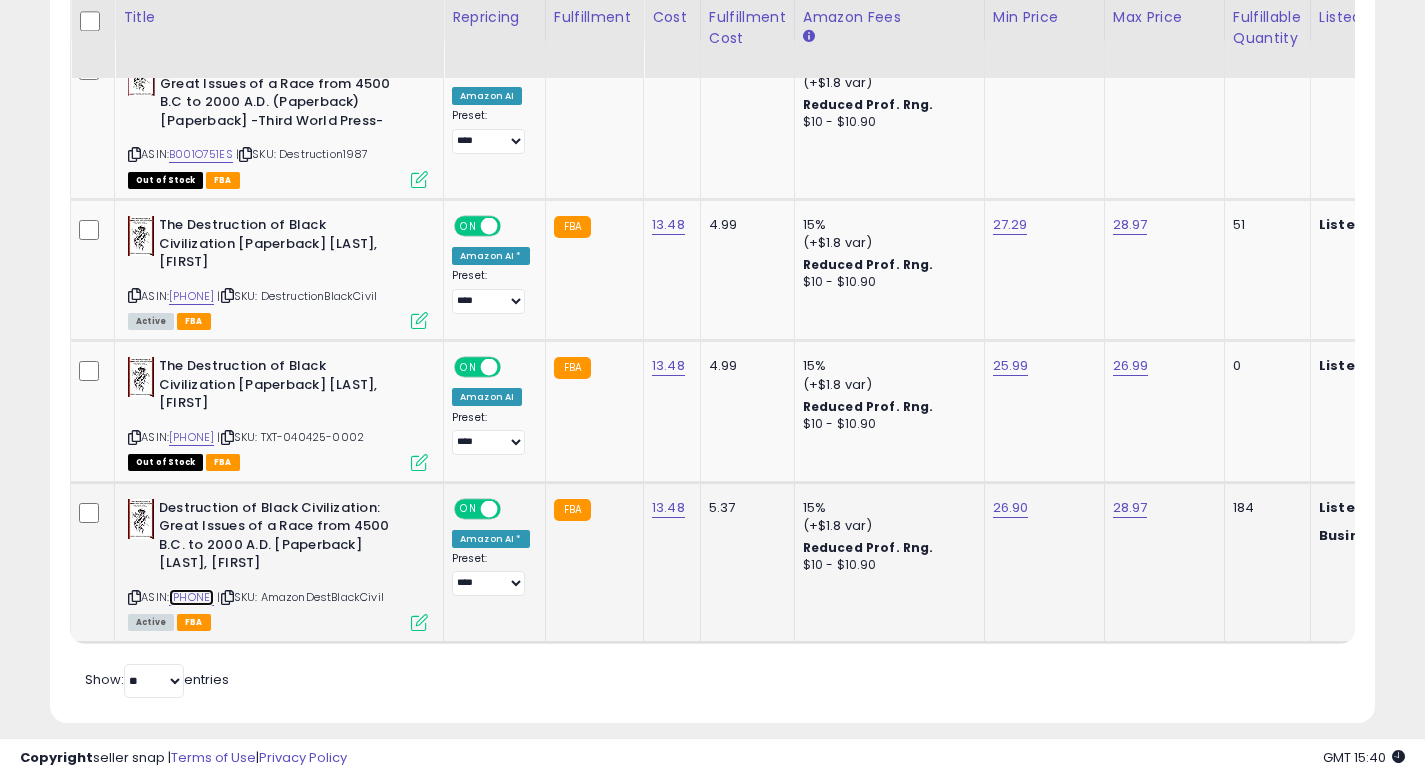 click on "[PHONE]" at bounding box center [191, 597] 